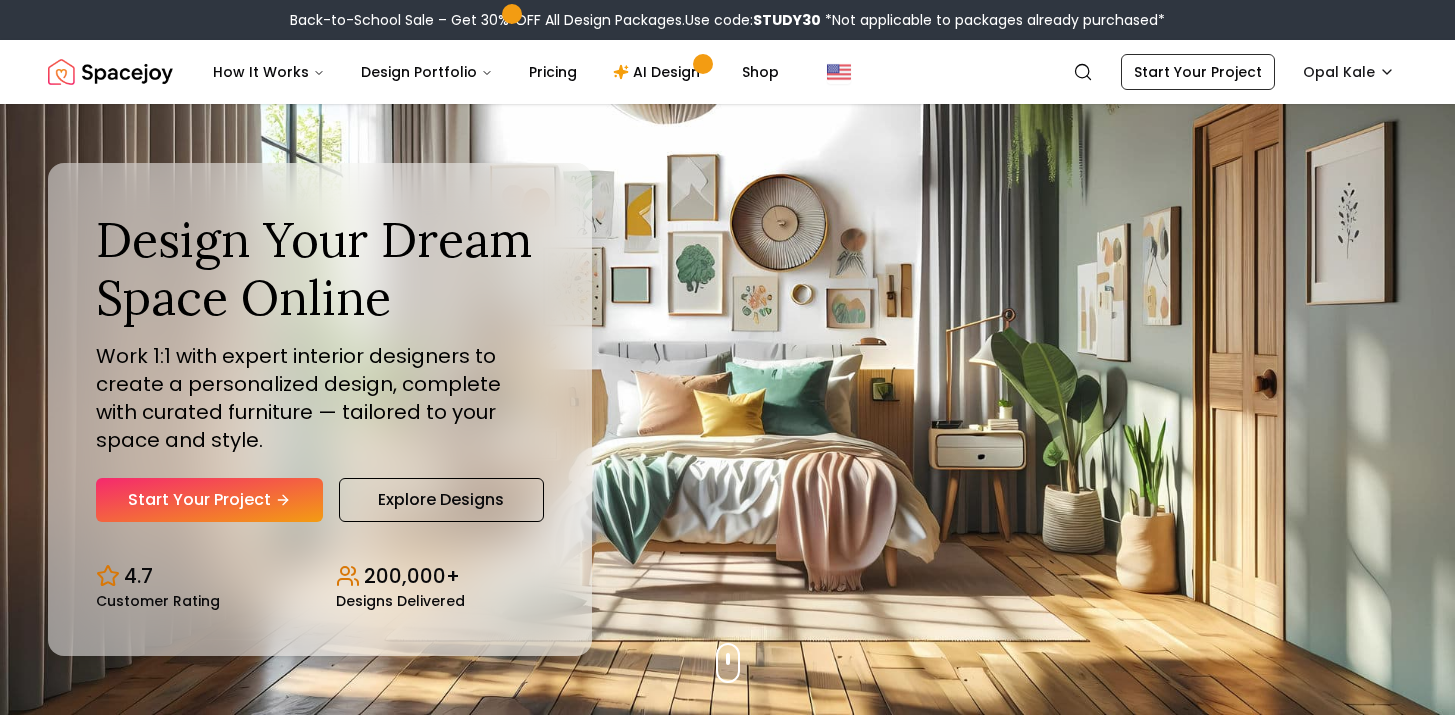 scroll, scrollTop: 0, scrollLeft: 0, axis: both 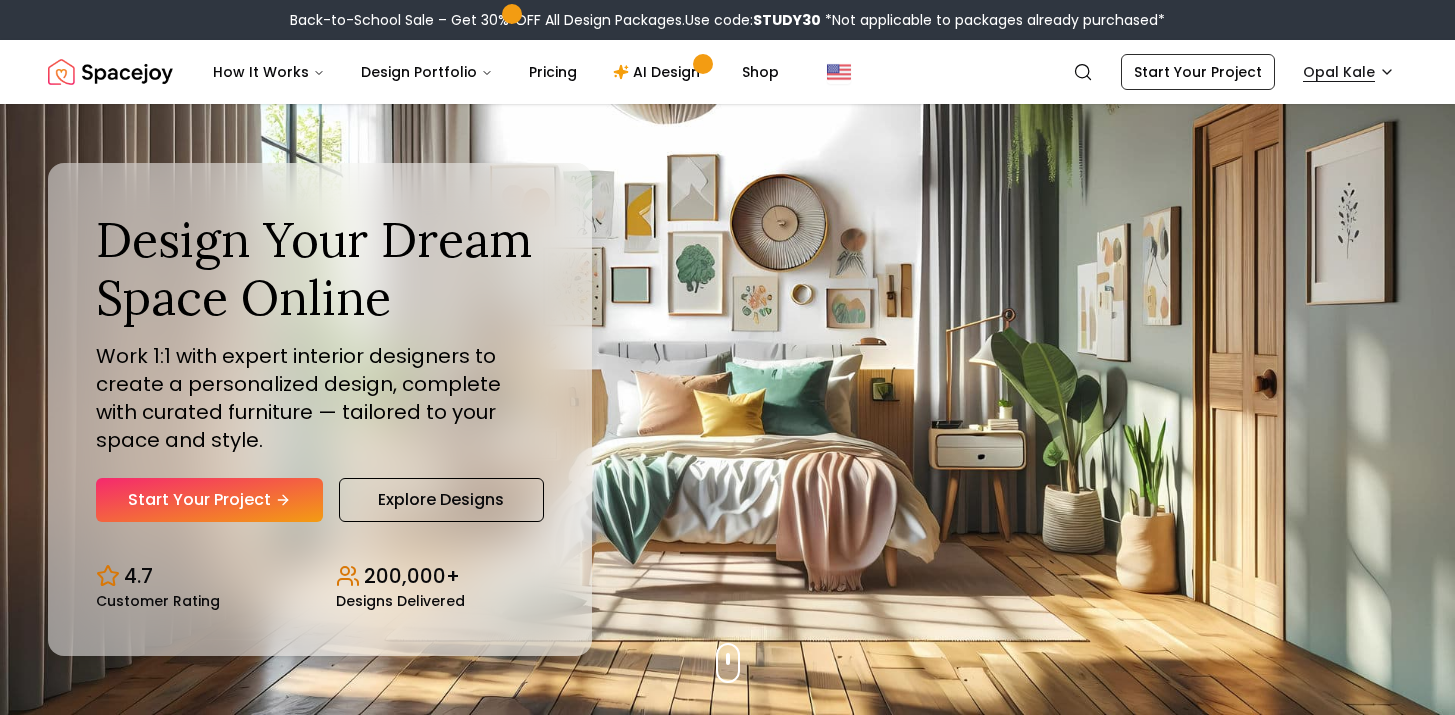 click on "Back-to-School Sale – Get 30% OFF All Design Packages.  Use code:  STUDY30   *Not applicable to packages already purchased* Spacejoy Search OP How It Works   Design Portfolio   Pricing   AI Design Shop Search Start Your Project   Opal Kale Design Your Dream Space Online Work 1:1 with expert interior designers to create a personalized design, complete with curated furniture — tailored to your space and style. Start Your Project   Explore Designs 4.7 Customer Rating 200,000+ Designs Delivered Design Your Dream Space Online Work 1:1 with expert interior designers to create a personalized design, complete with curated furniture — tailored to your space and style. Start Your Project   Explore Designs 4.7 Customer Rating 200,000+ Designs Delivered The Summer Edit Sale Get 30% OFF on all Design Packages Get Started   Summer Splash Sale Up to 60% OFF on Furniture & Decor Shop Now   Get Matched with Expert Interior Designers Online! Maria Castillero Designer Angela Amore Designer Tina Martidelcampo Designer   1" at bounding box center (727, 5945) 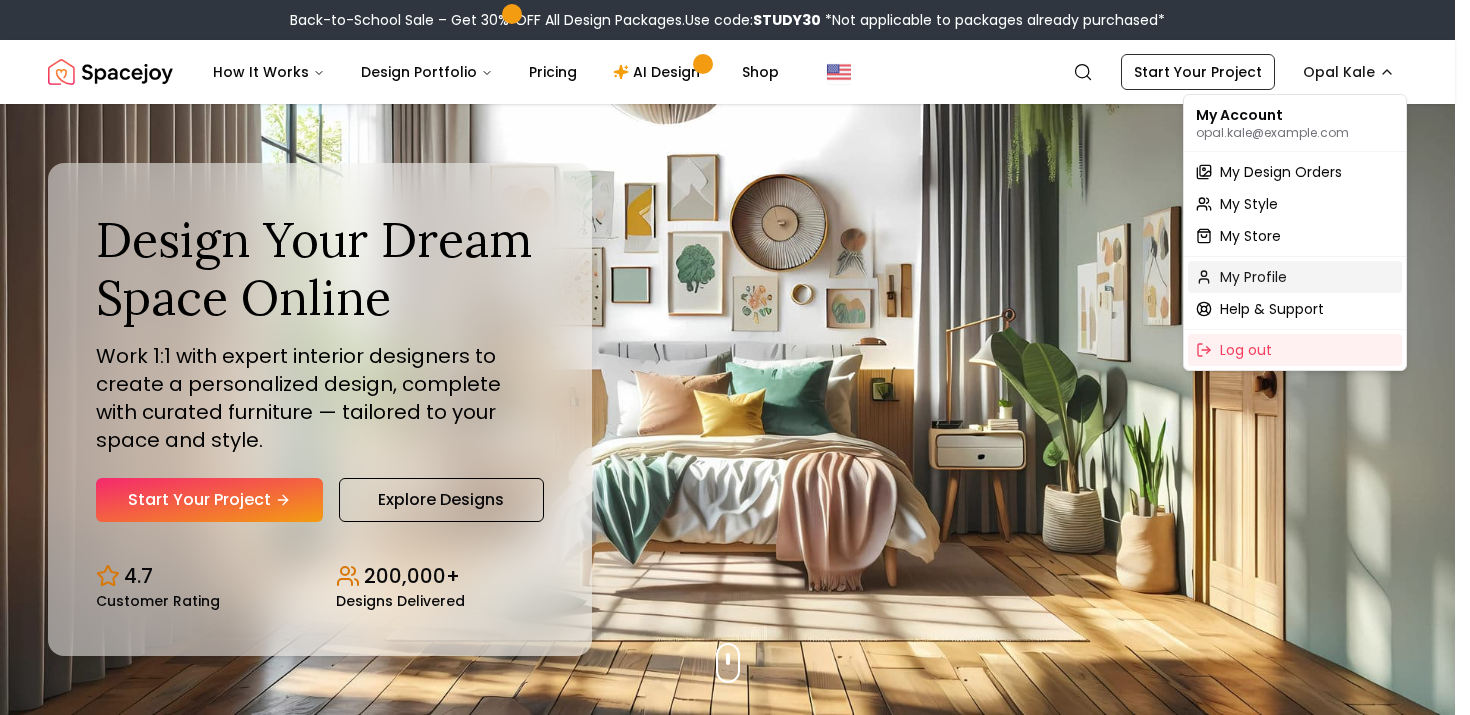 click on "My Profile" at bounding box center (1295, 277) 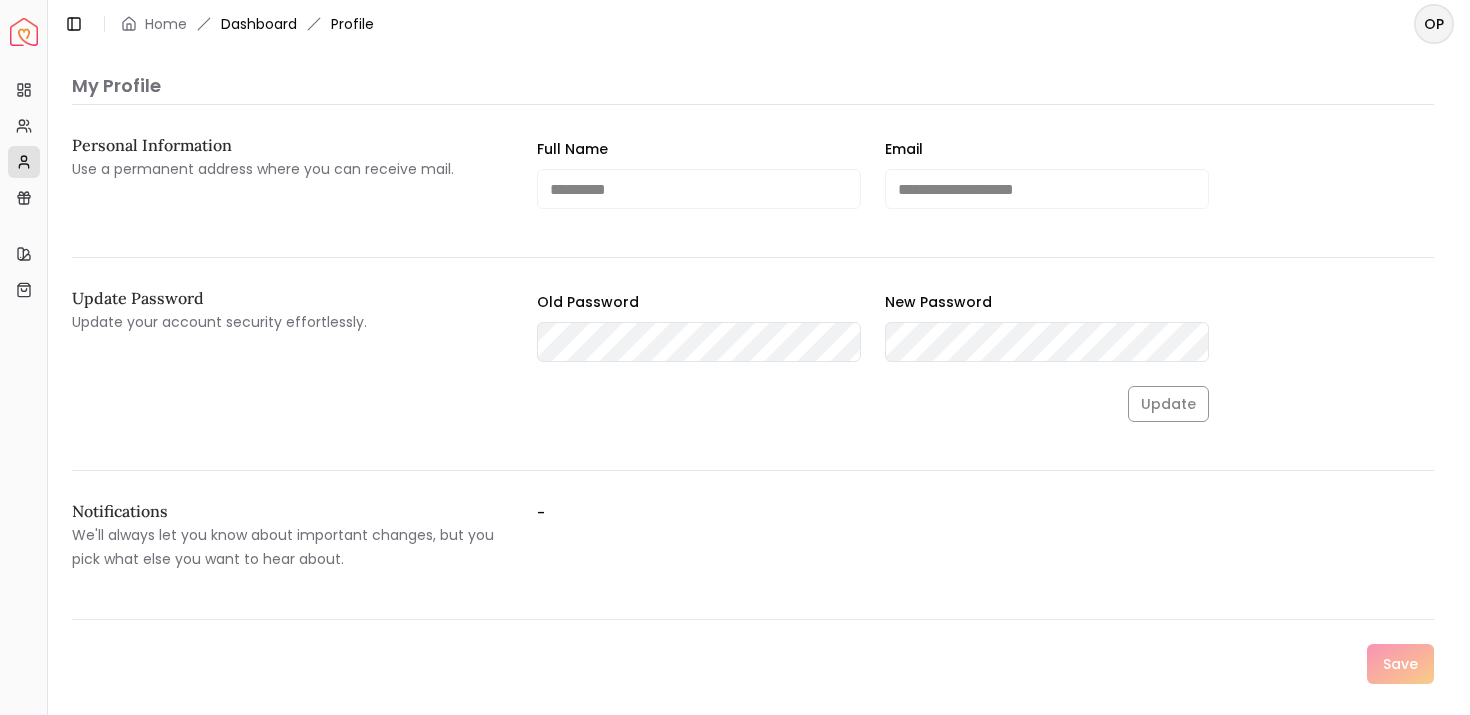 click on "Dashboard" at bounding box center (259, 24) 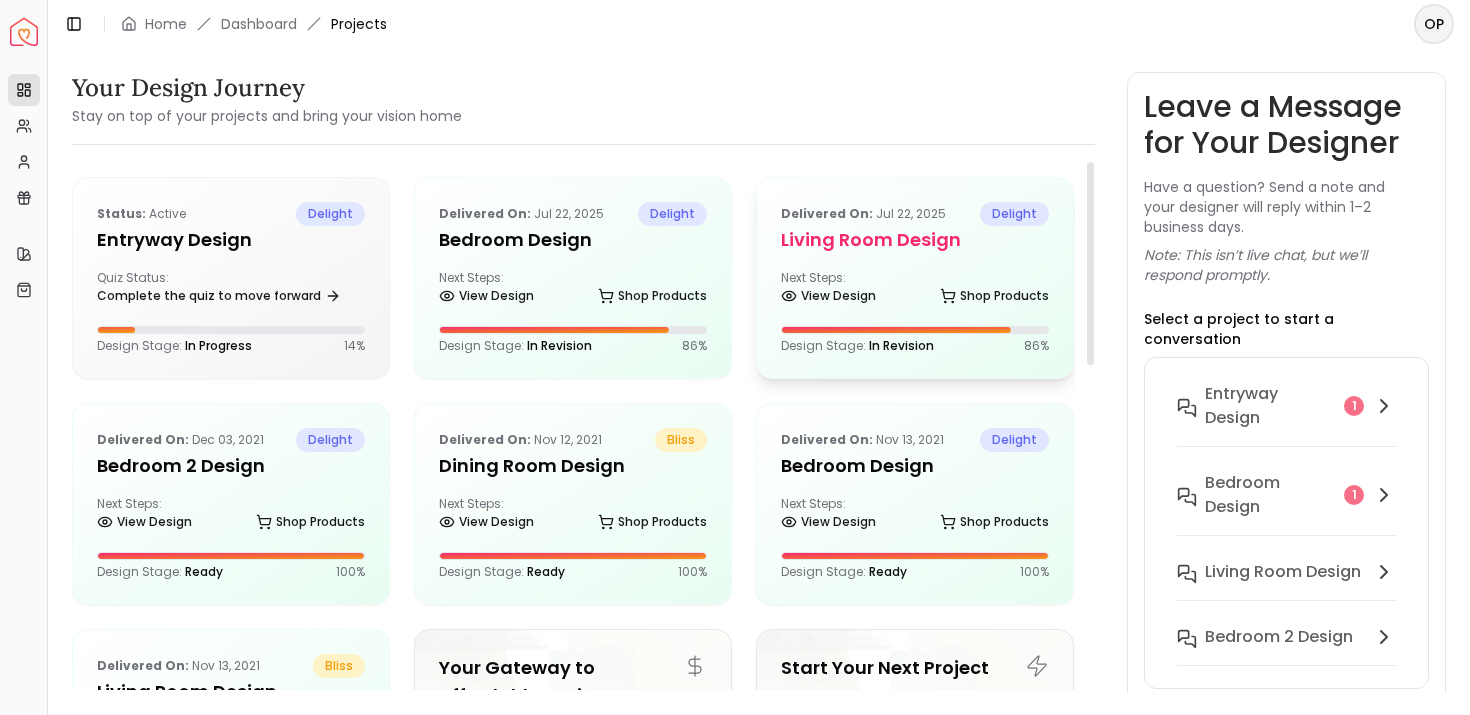 click on "Next Steps: View Design Shop Products" at bounding box center [915, 290] 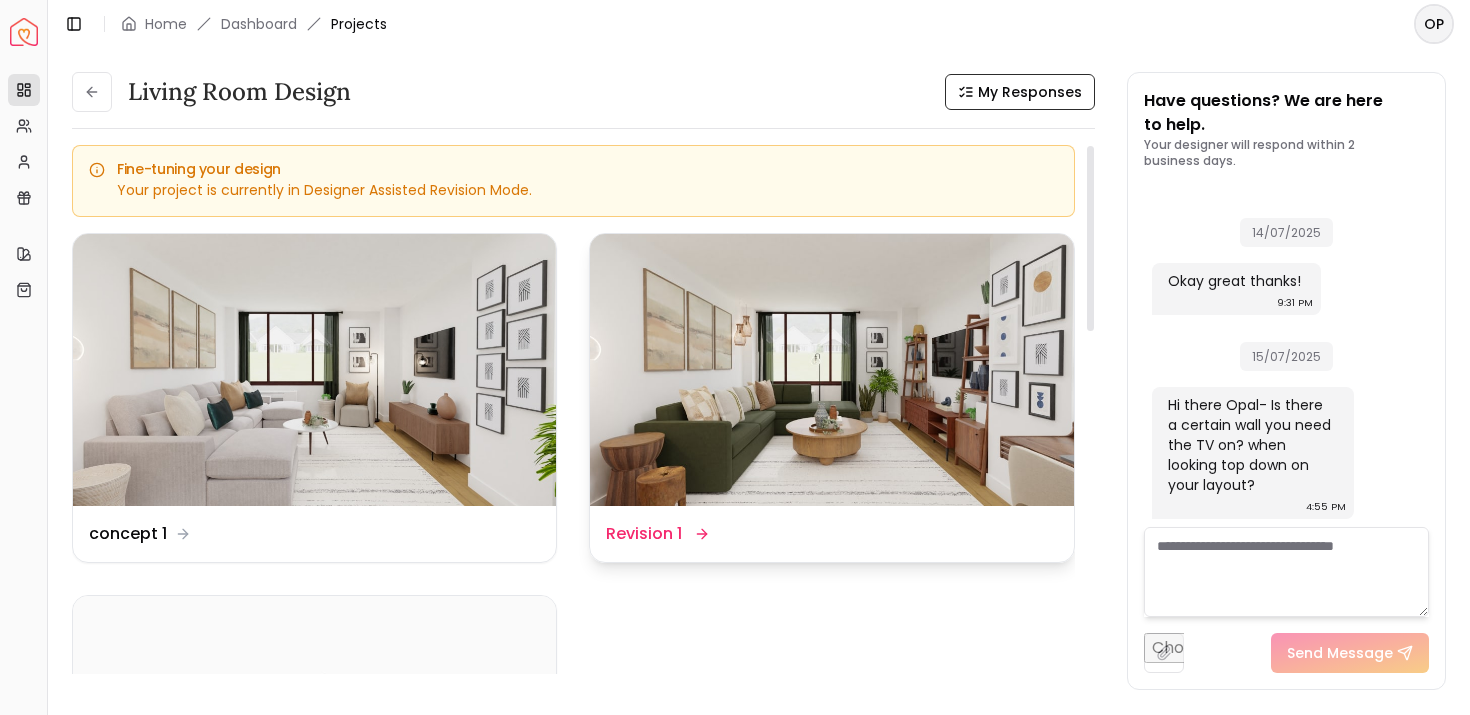 scroll, scrollTop: 4106, scrollLeft: 0, axis: vertical 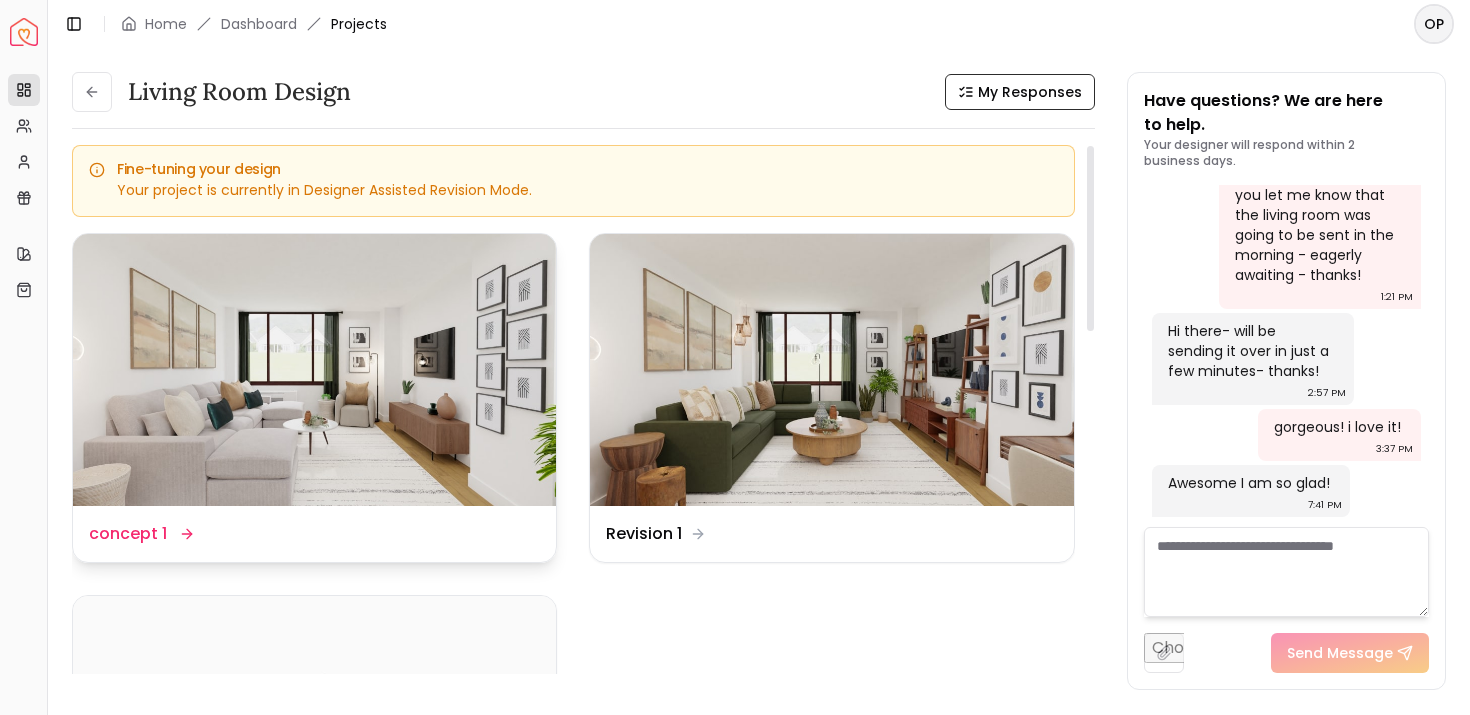 click at bounding box center [314, 370] 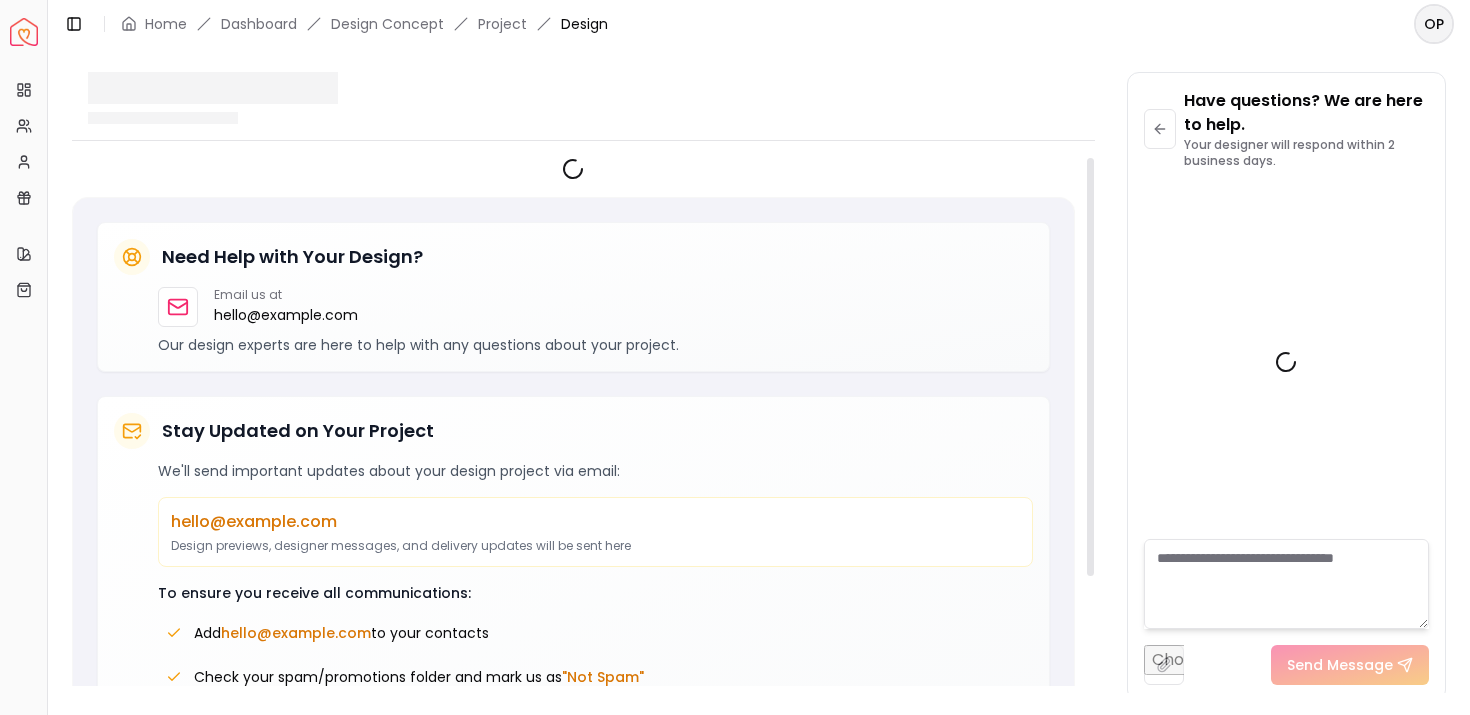 scroll, scrollTop: 4090, scrollLeft: 0, axis: vertical 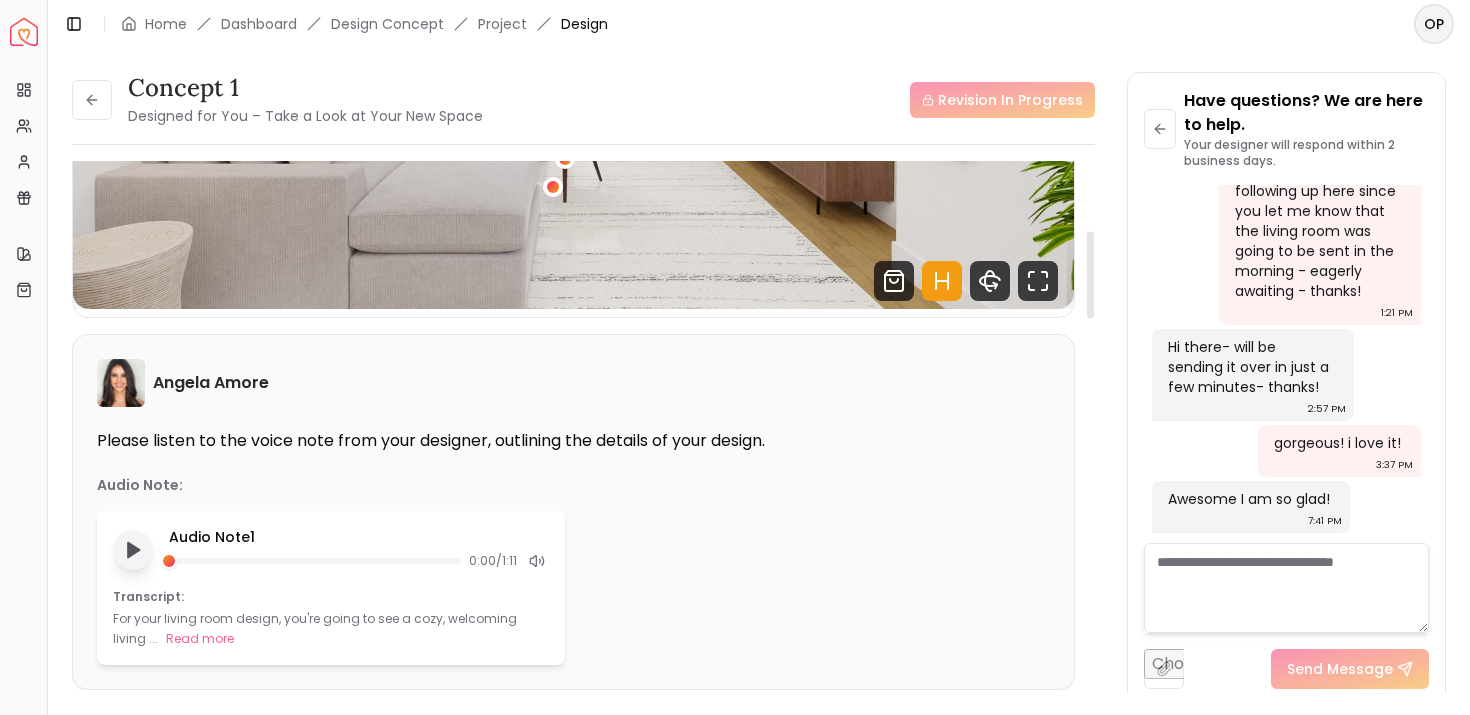 click 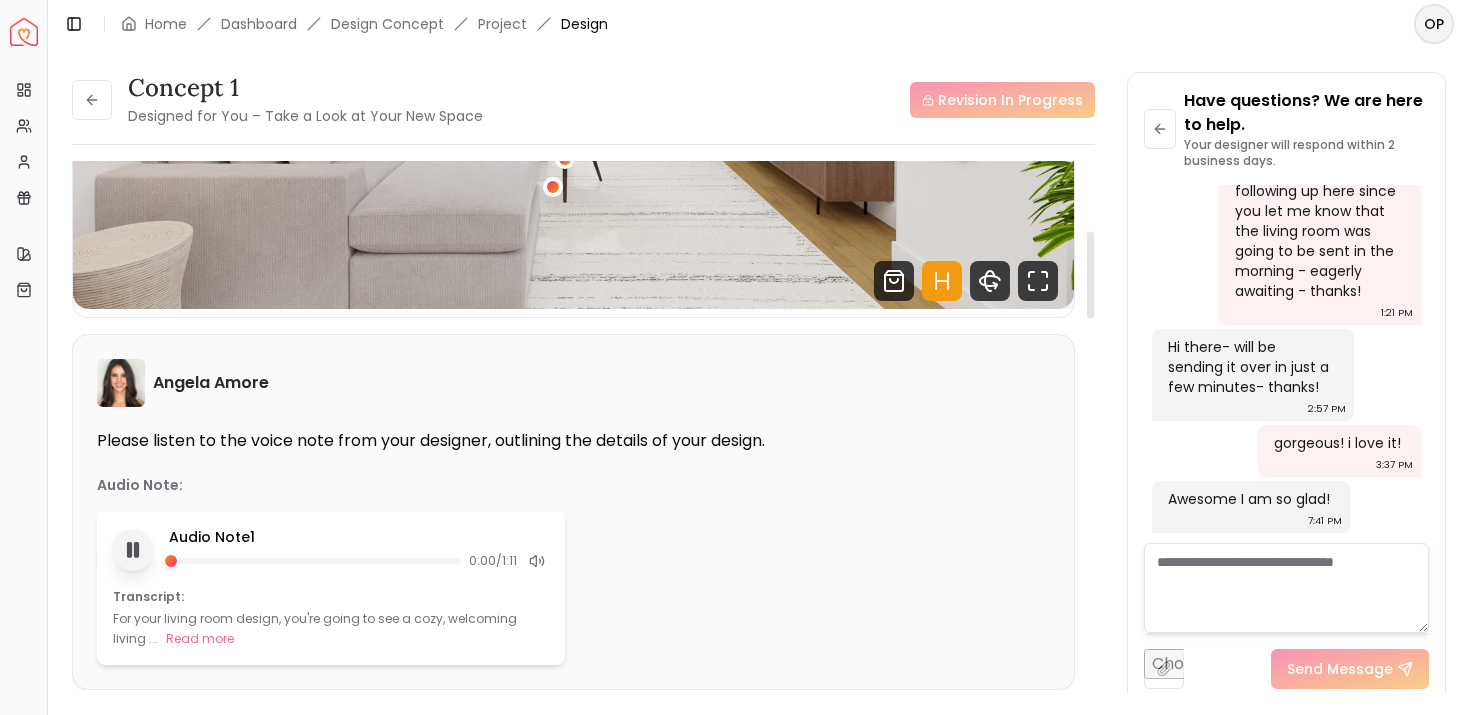 click 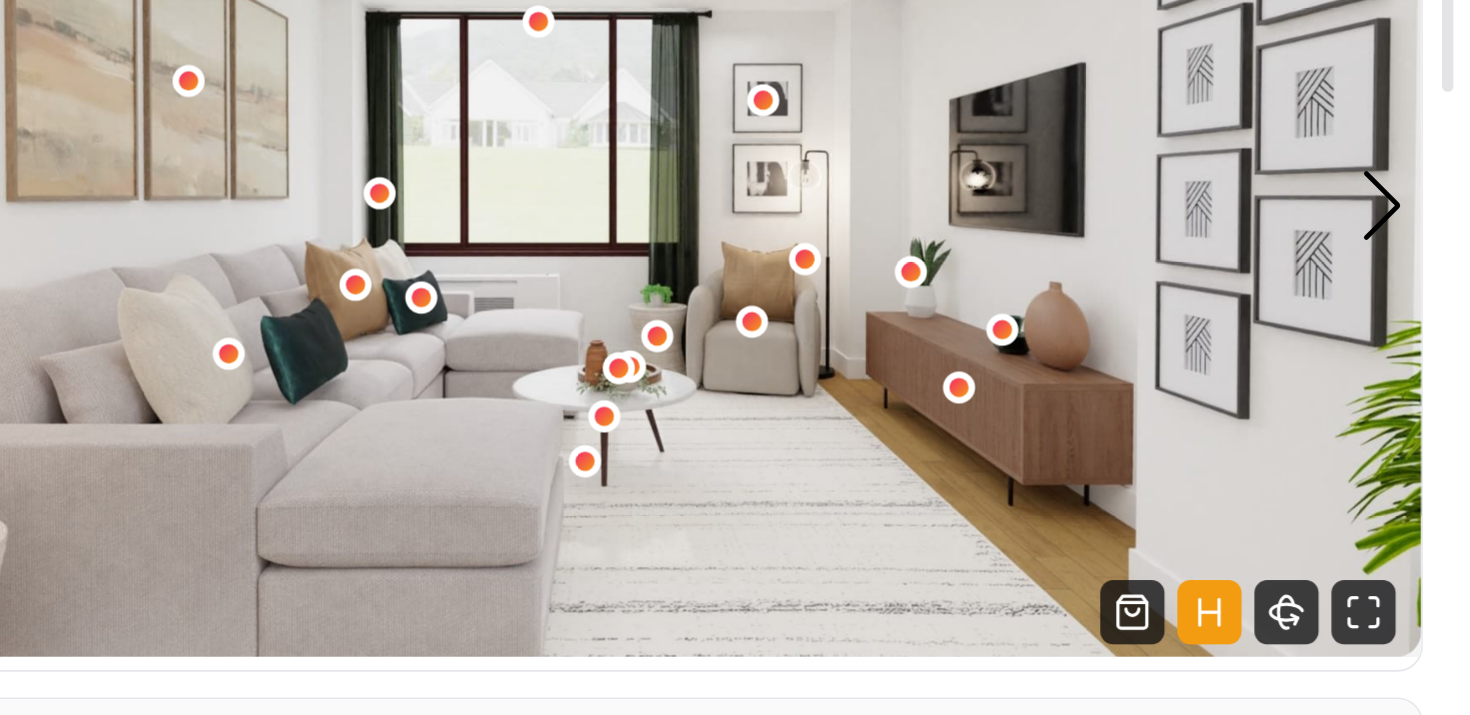 scroll, scrollTop: 99, scrollLeft: 0, axis: vertical 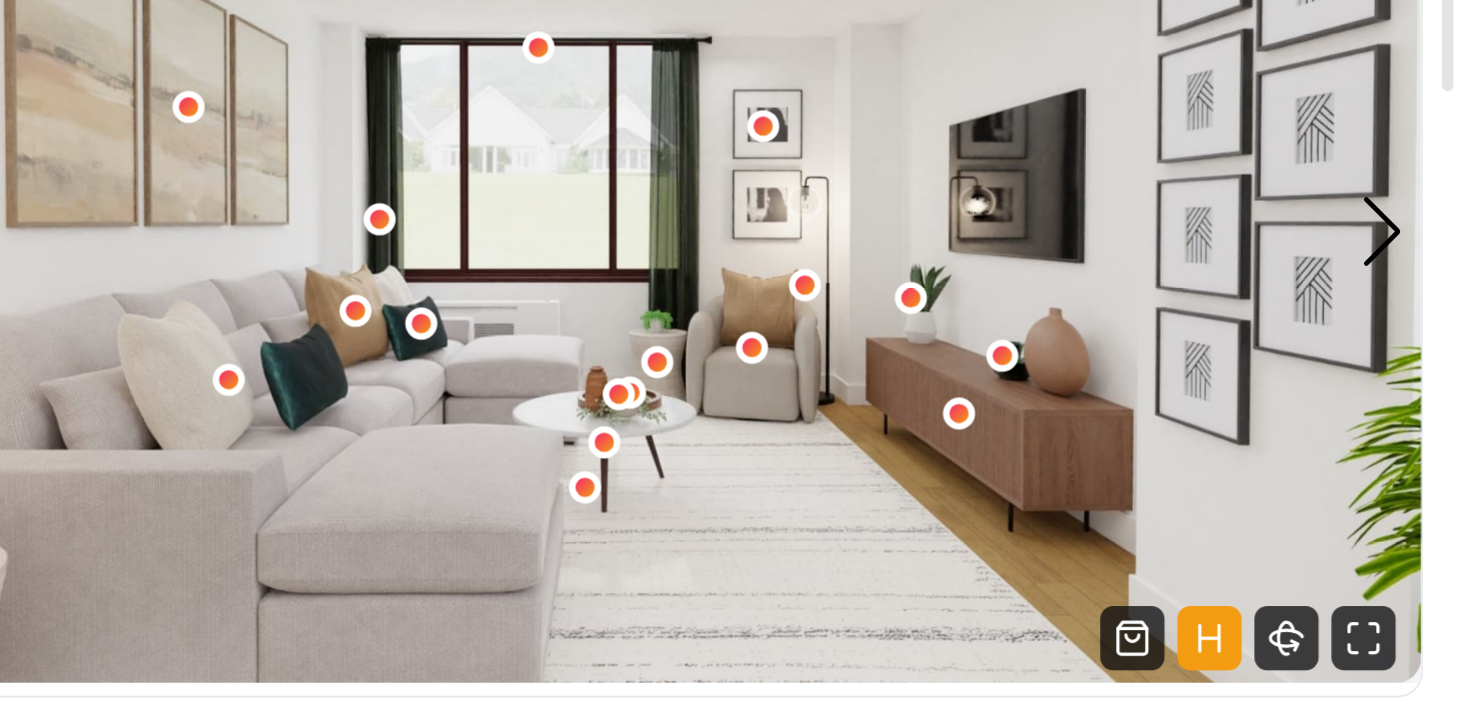 type 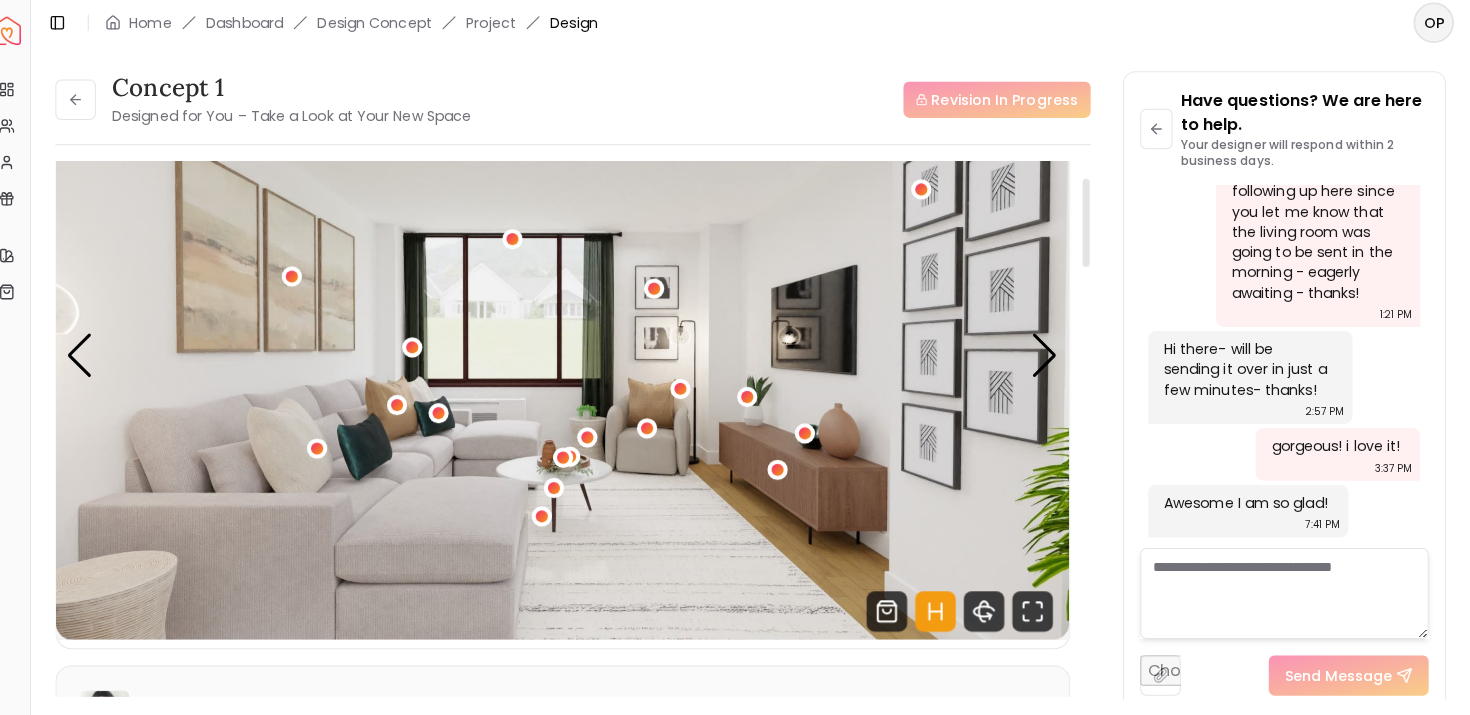 scroll, scrollTop: 0, scrollLeft: 0, axis: both 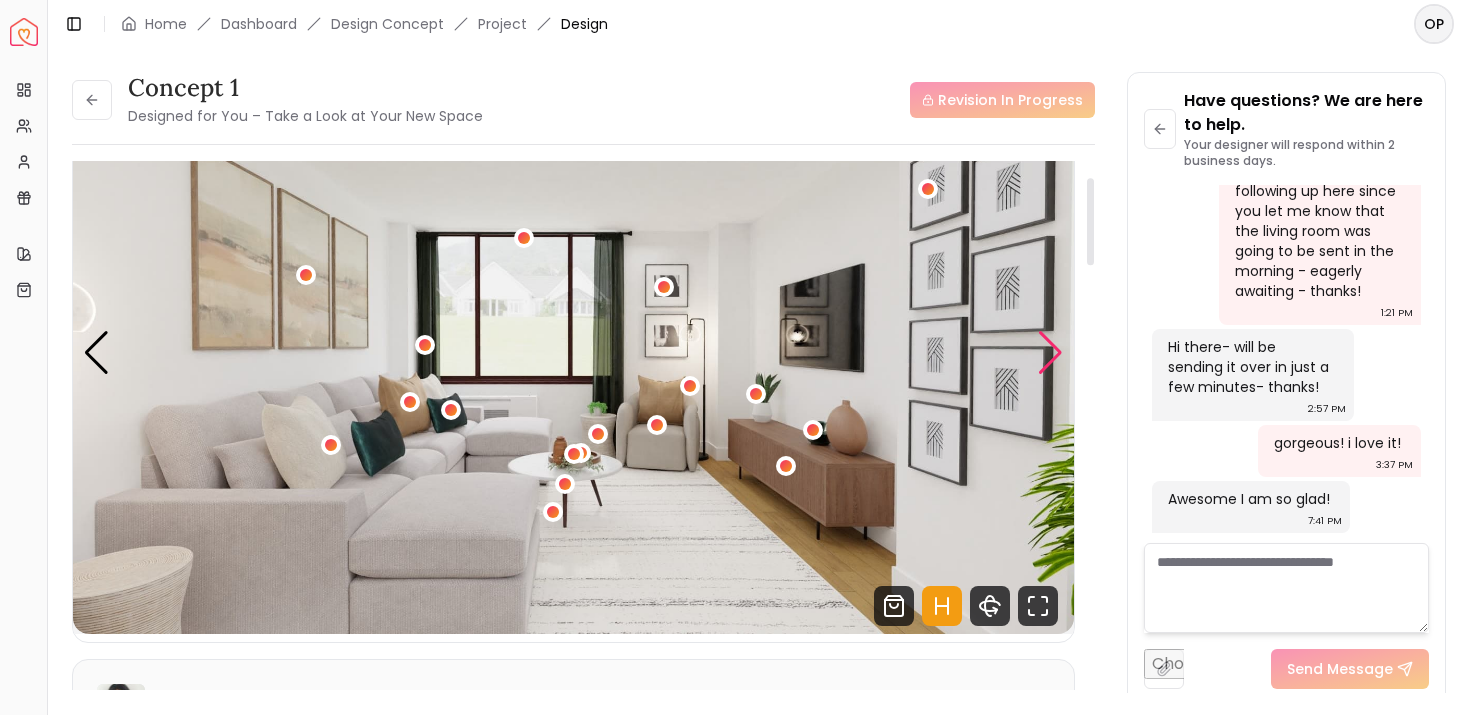 click at bounding box center (1050, 353) 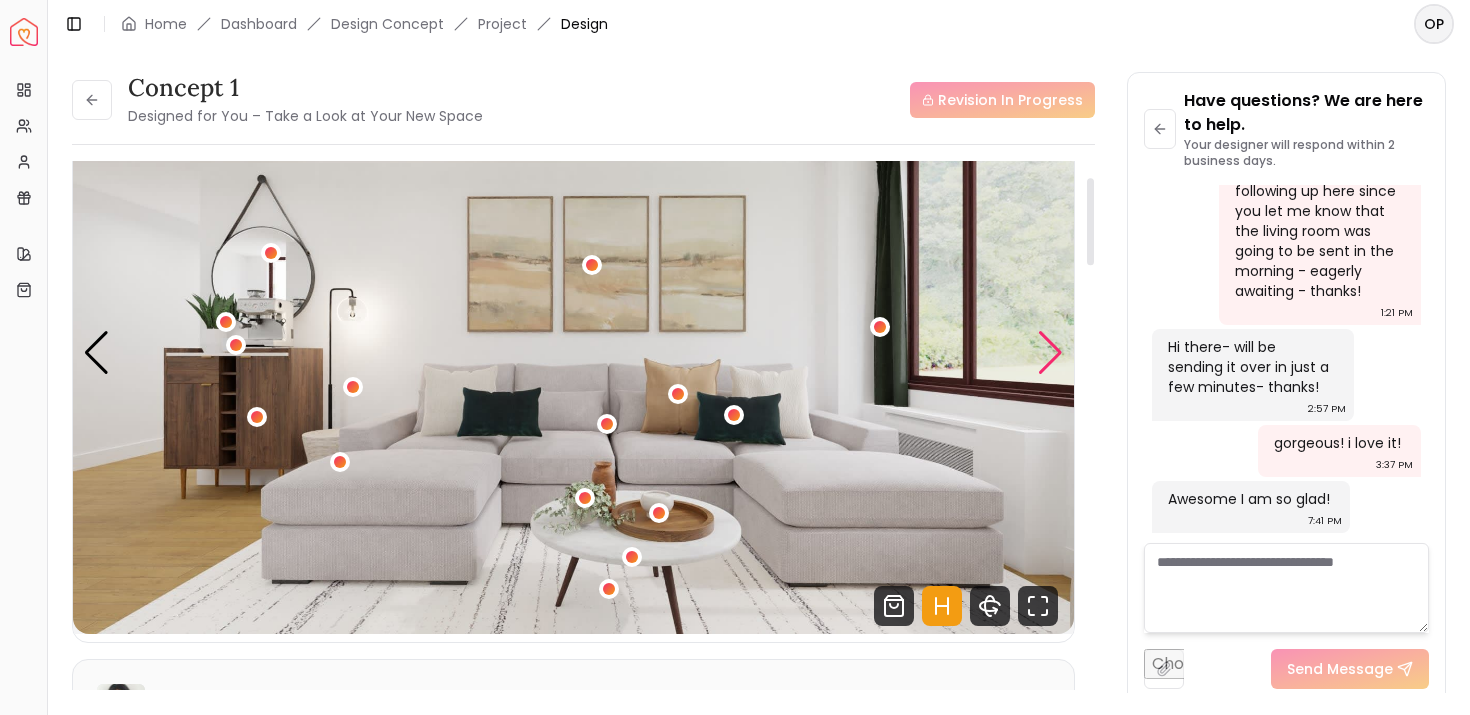 click at bounding box center [1050, 353] 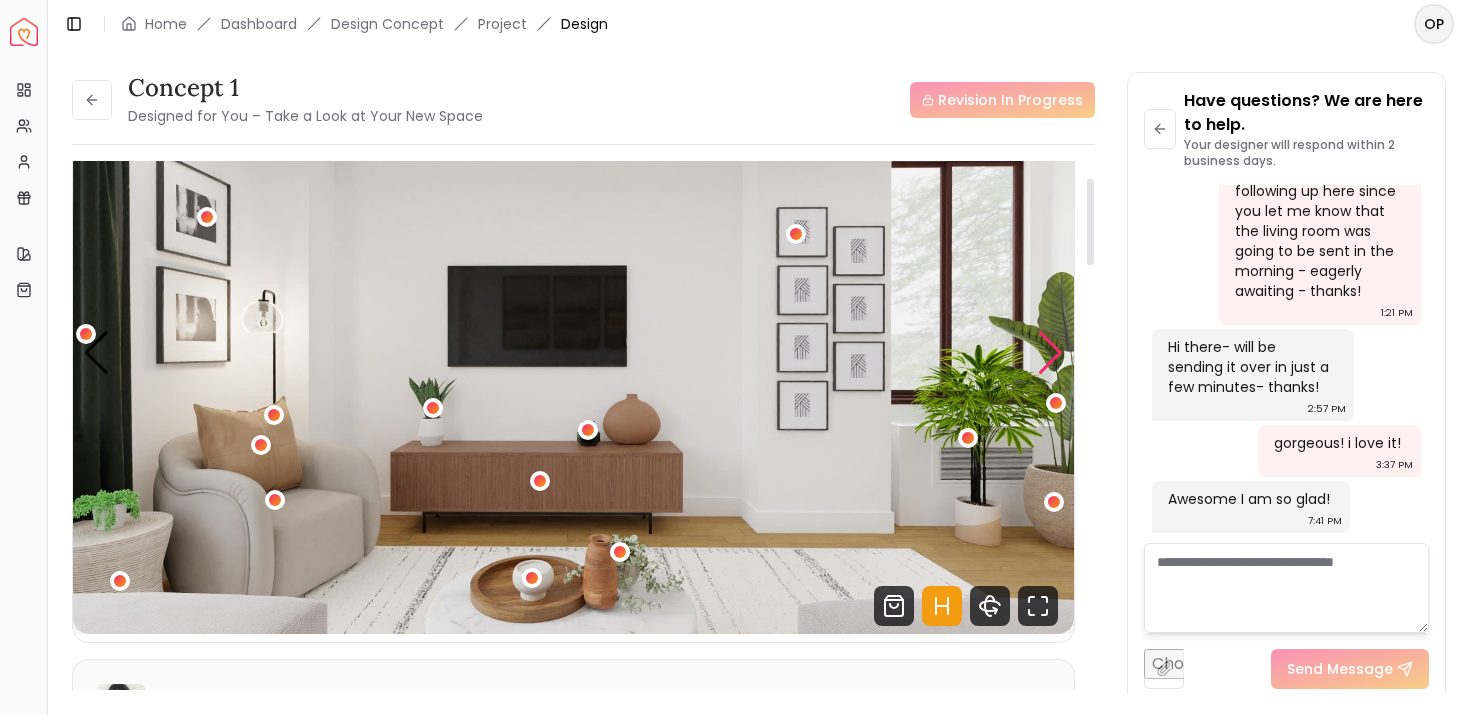 click at bounding box center [1050, 353] 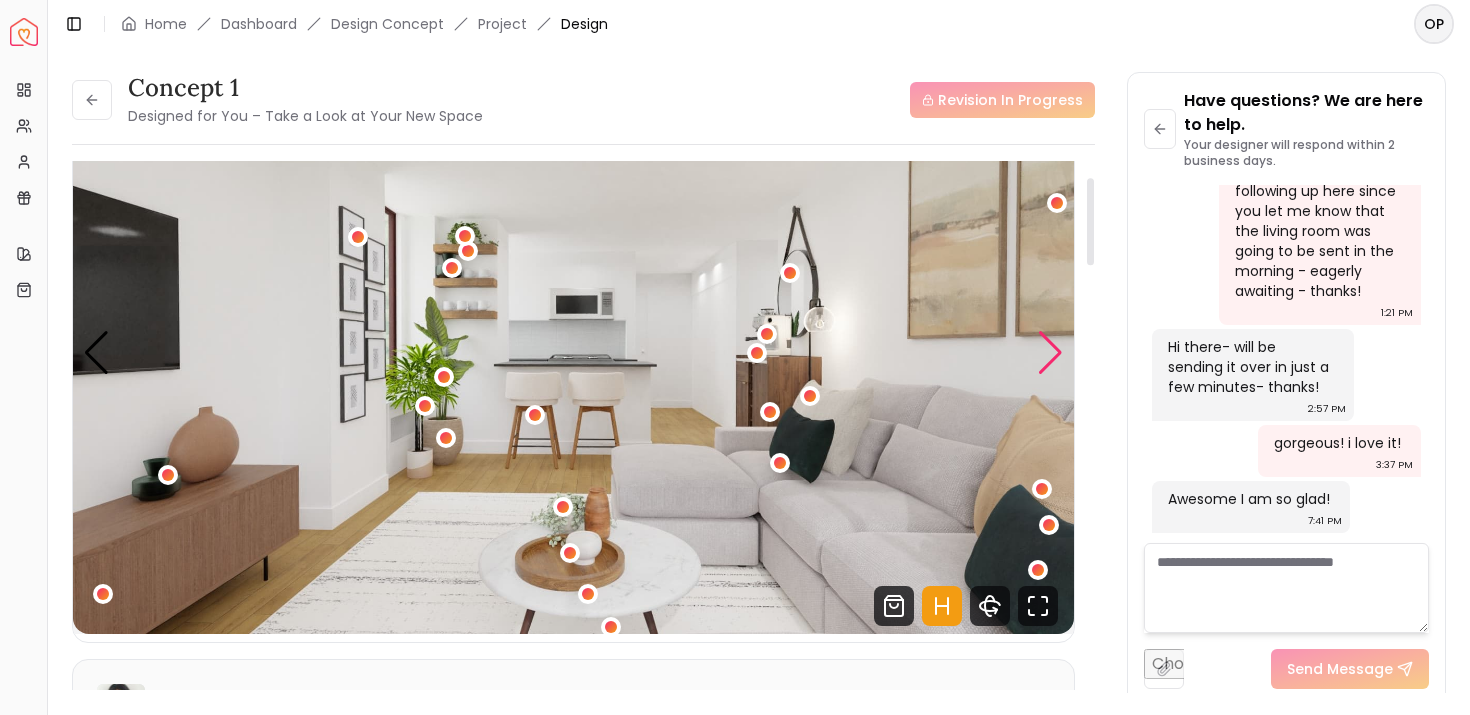 click at bounding box center [1050, 353] 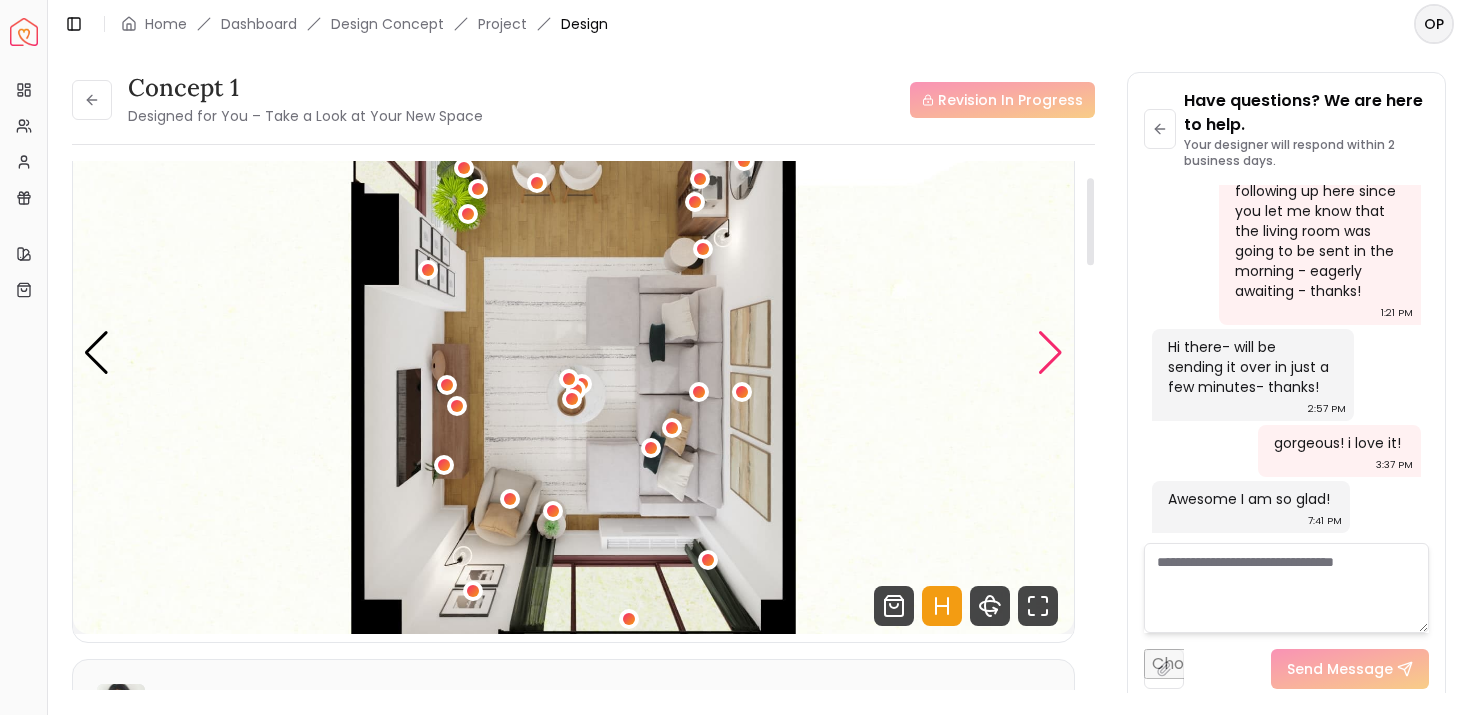 click at bounding box center (1050, 353) 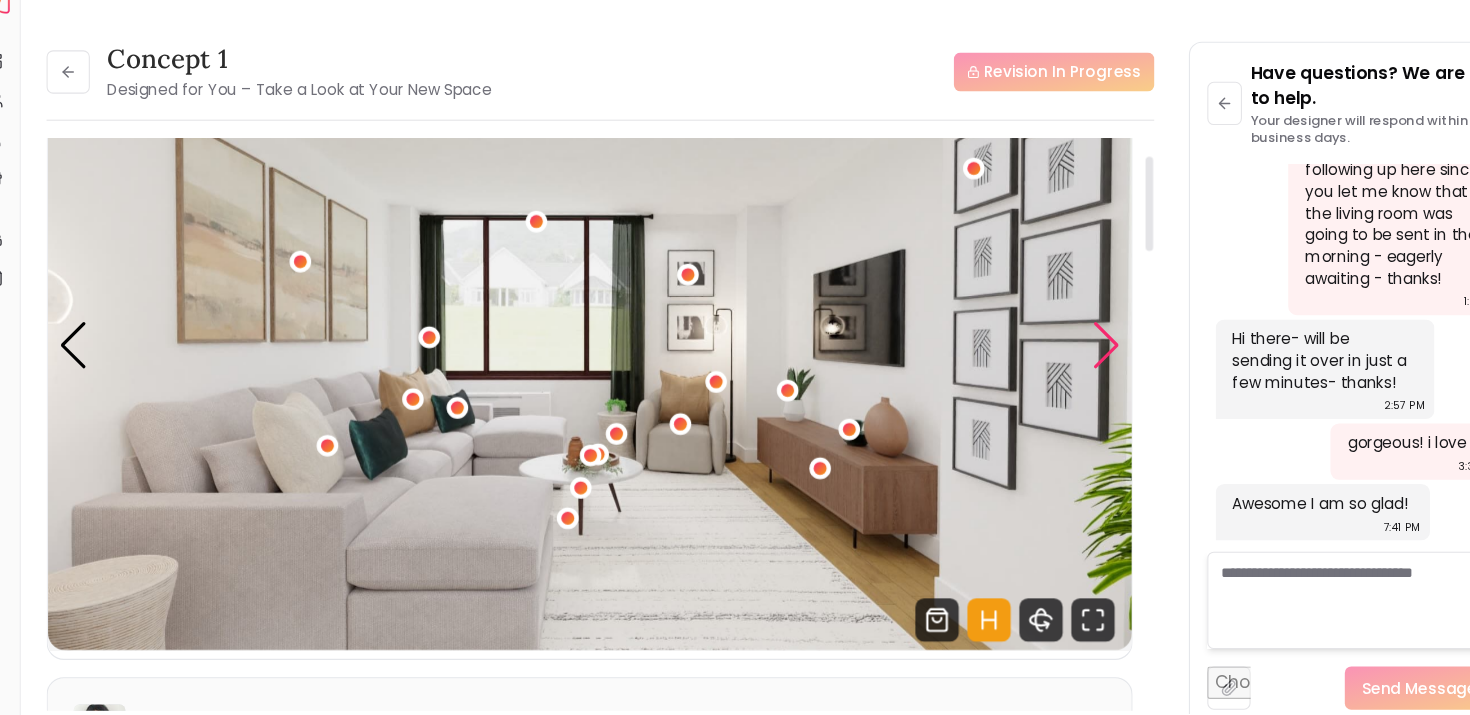 click at bounding box center [1050, 353] 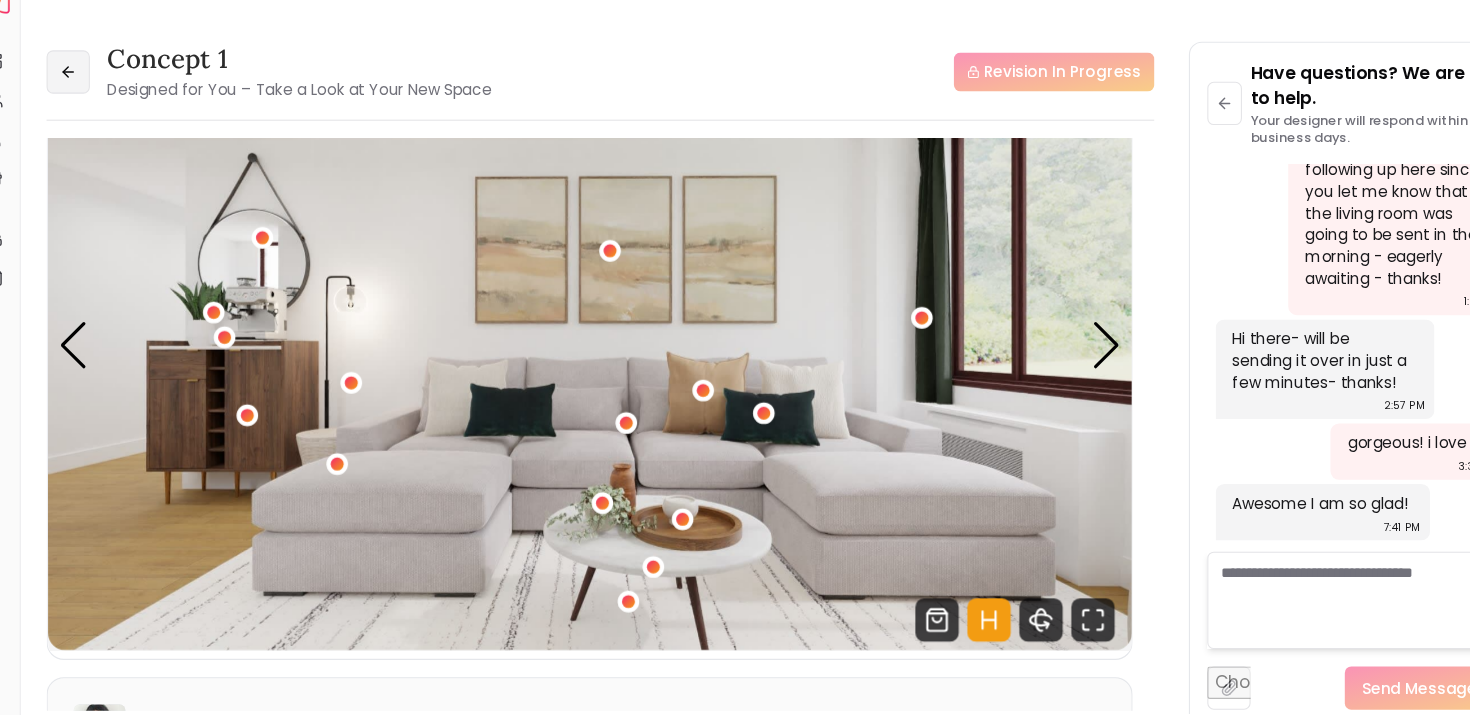 click at bounding box center [92, 100] 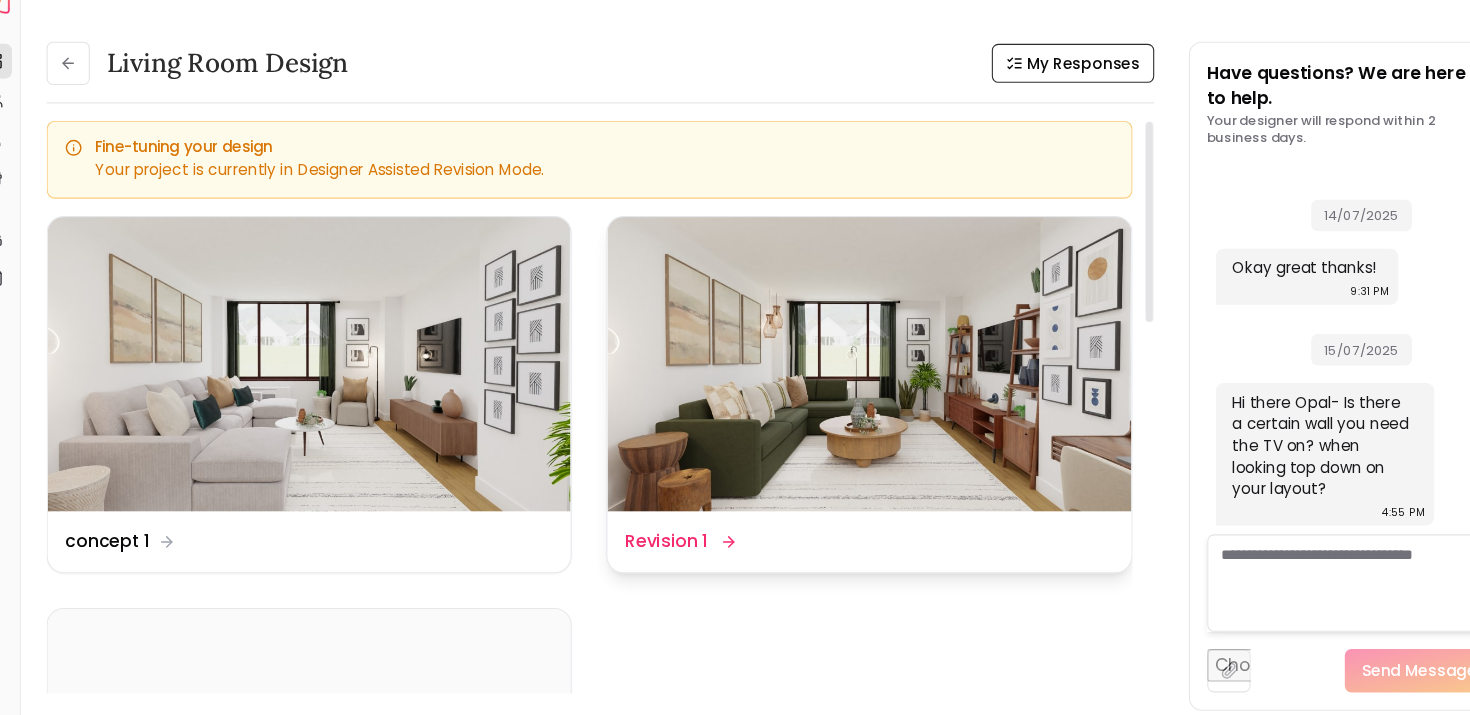 scroll, scrollTop: 4106, scrollLeft: 0, axis: vertical 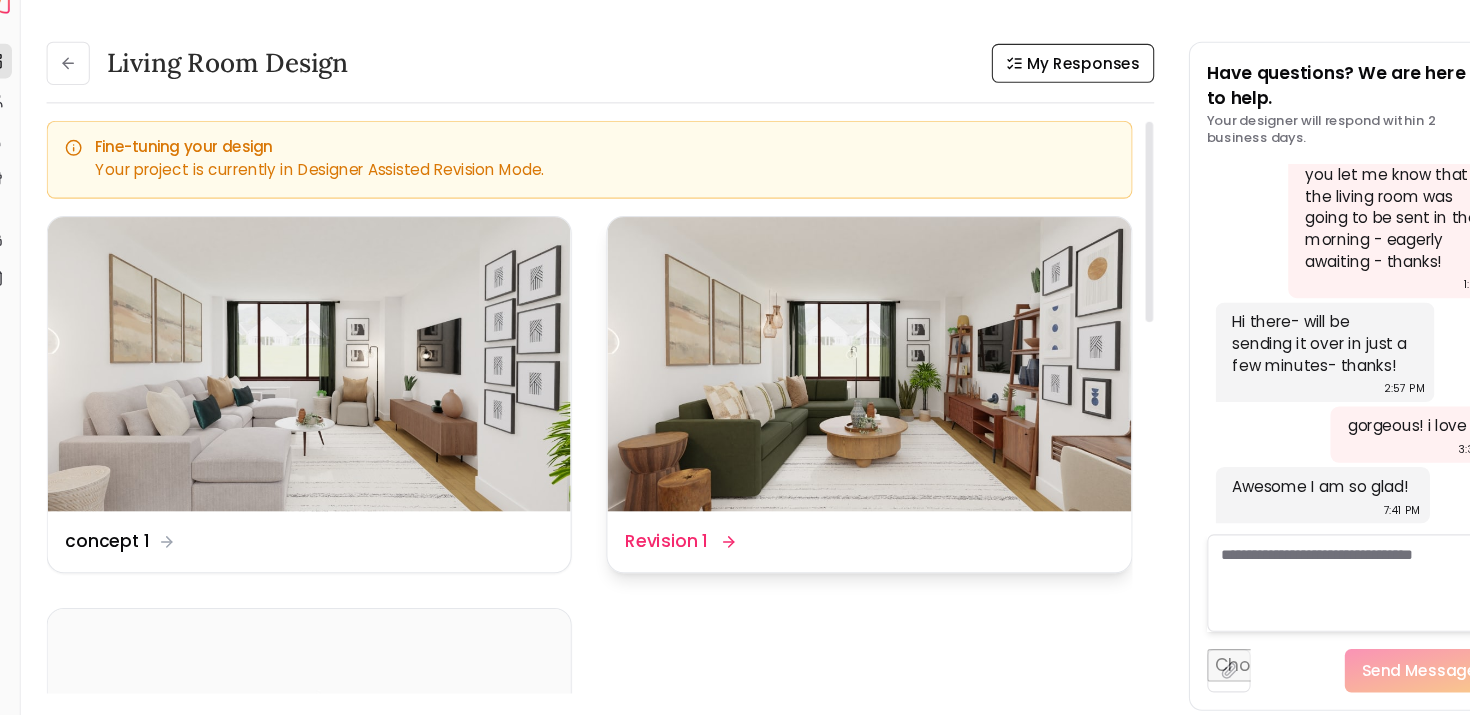 click at bounding box center [831, 370] 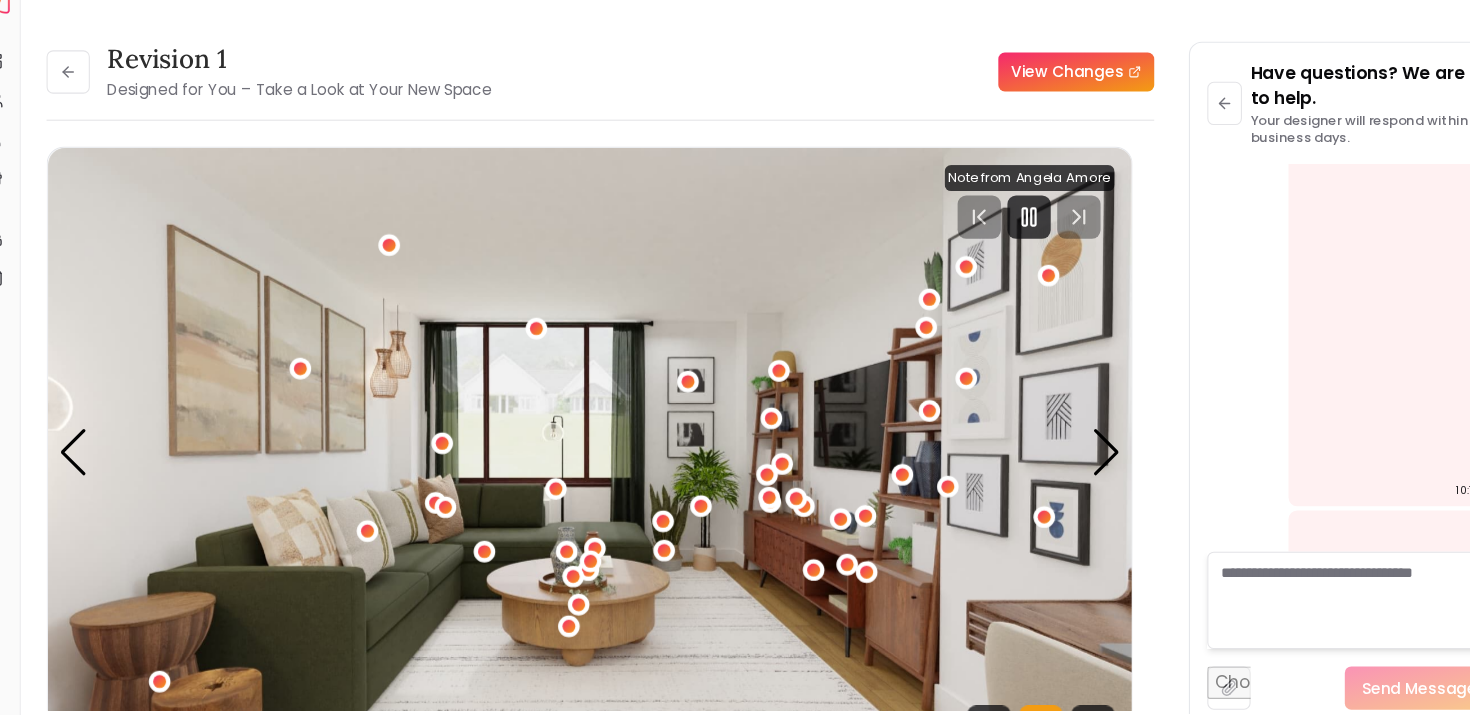 scroll, scrollTop: 2326, scrollLeft: 0, axis: vertical 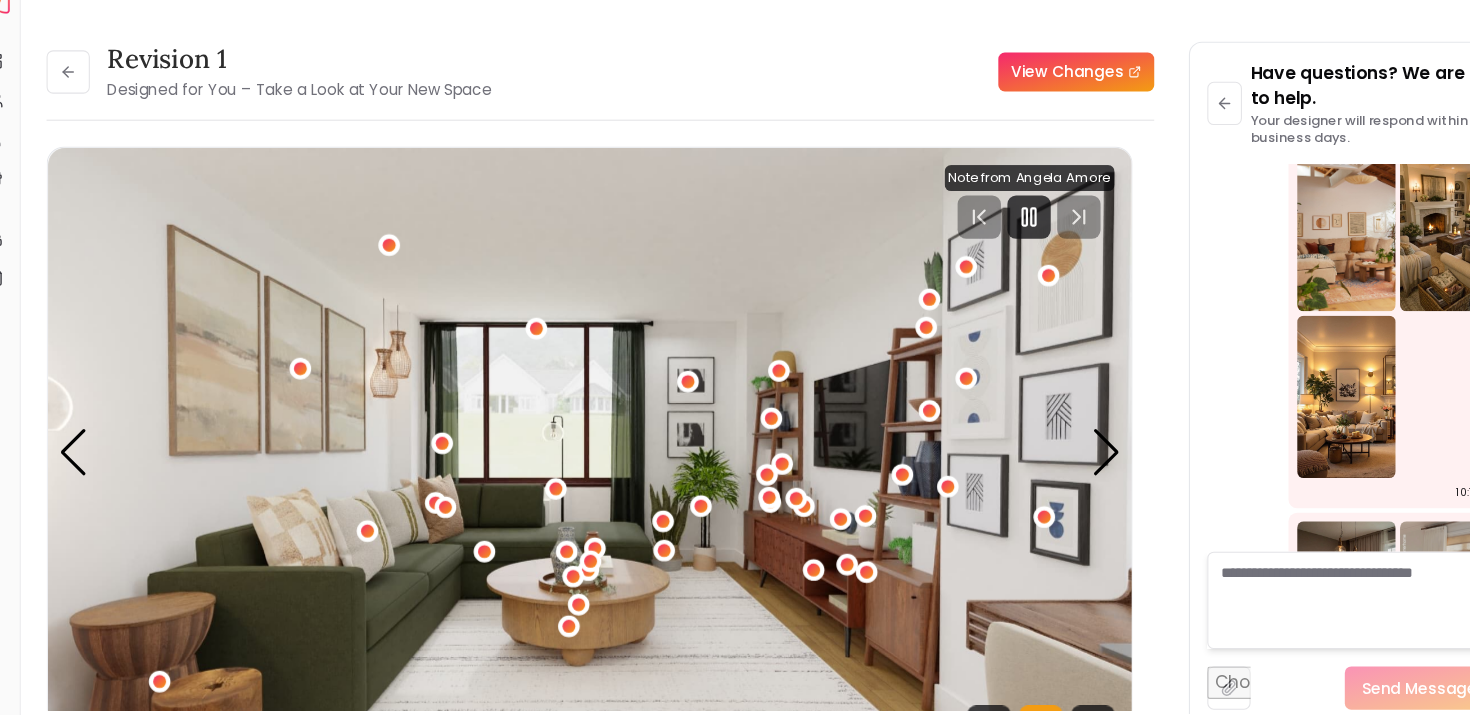 click at bounding box center [1272, 246] 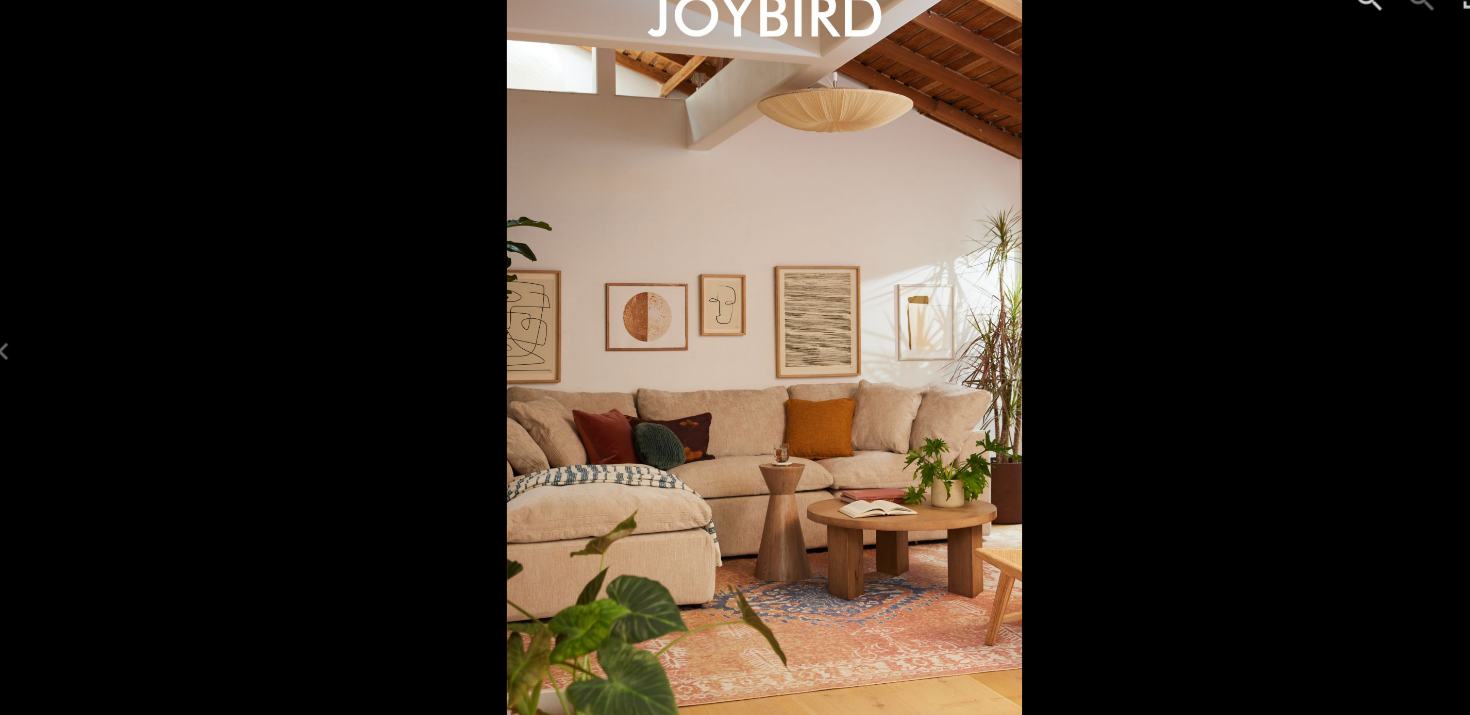 click at bounding box center [735, 357] 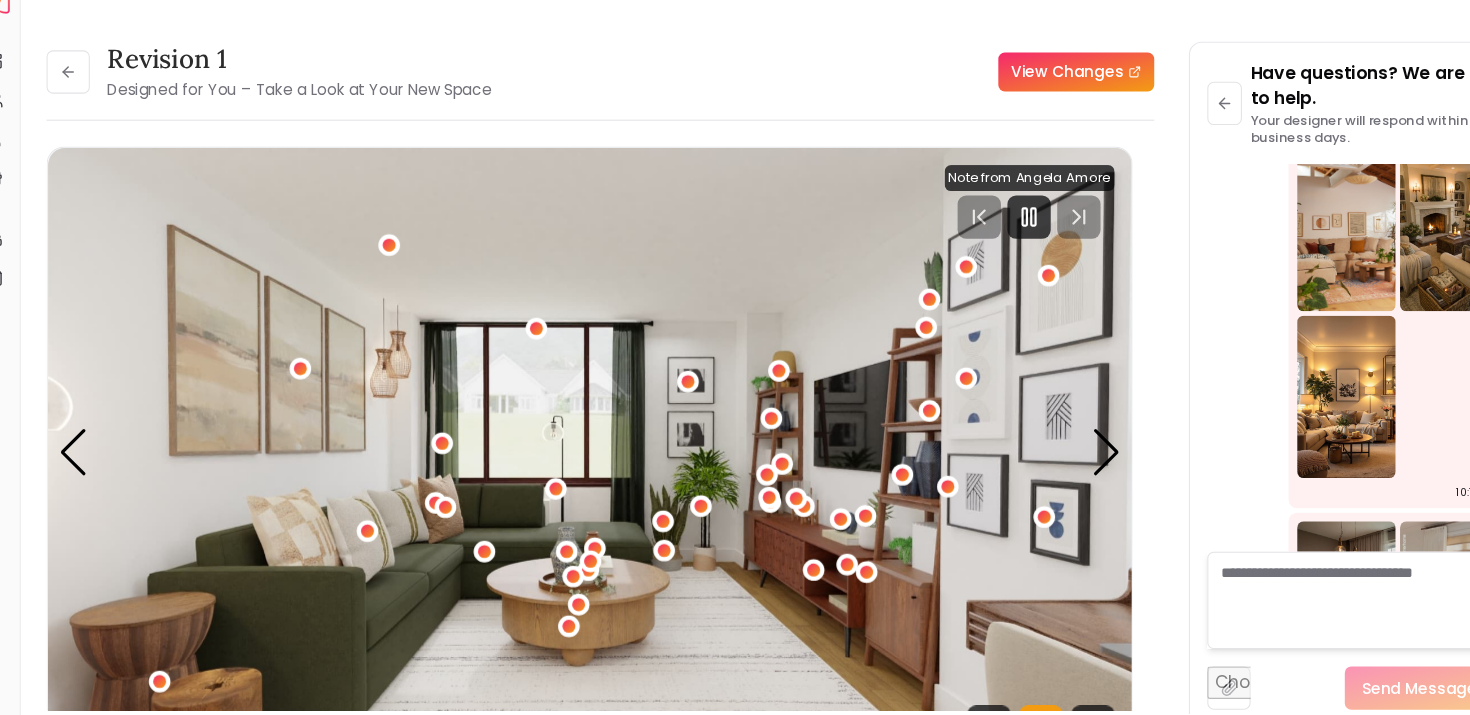 click at bounding box center [1367, 246] 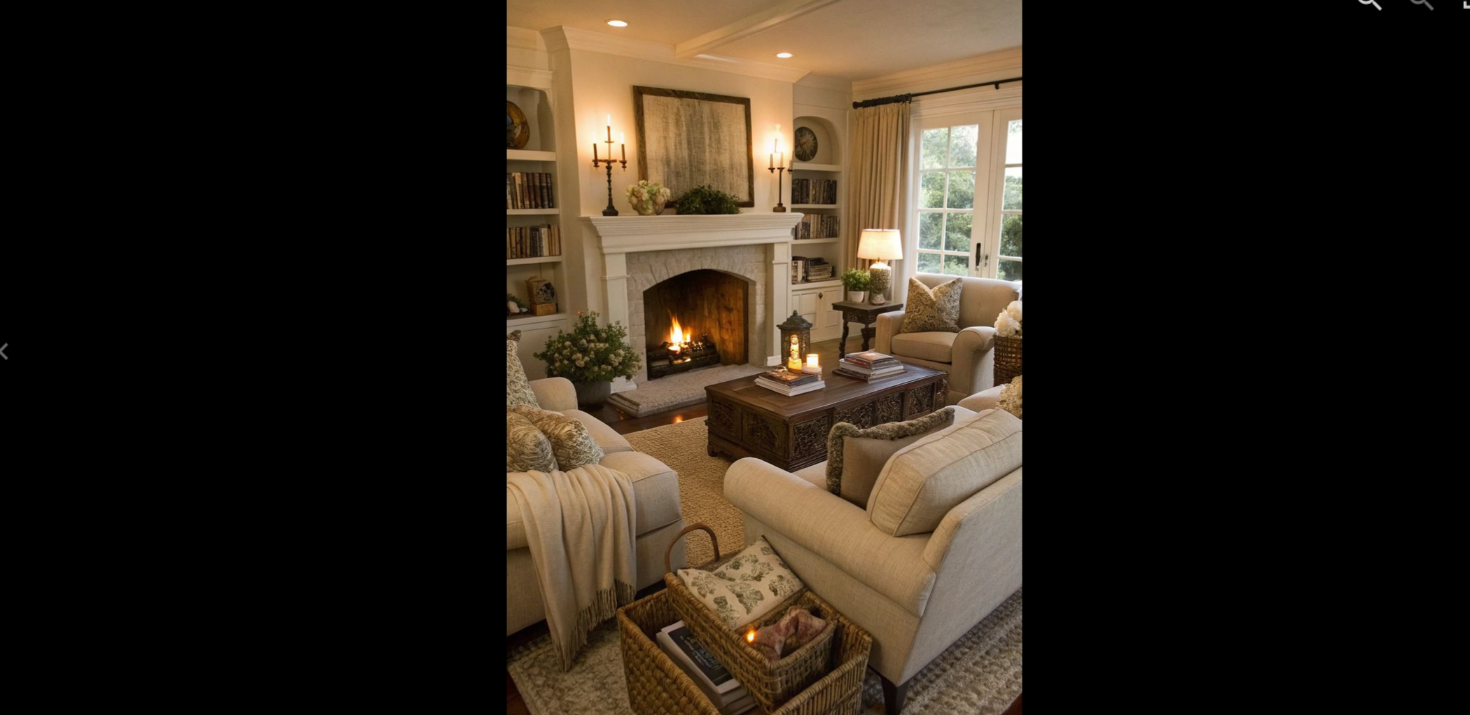 click at bounding box center (735, 357) 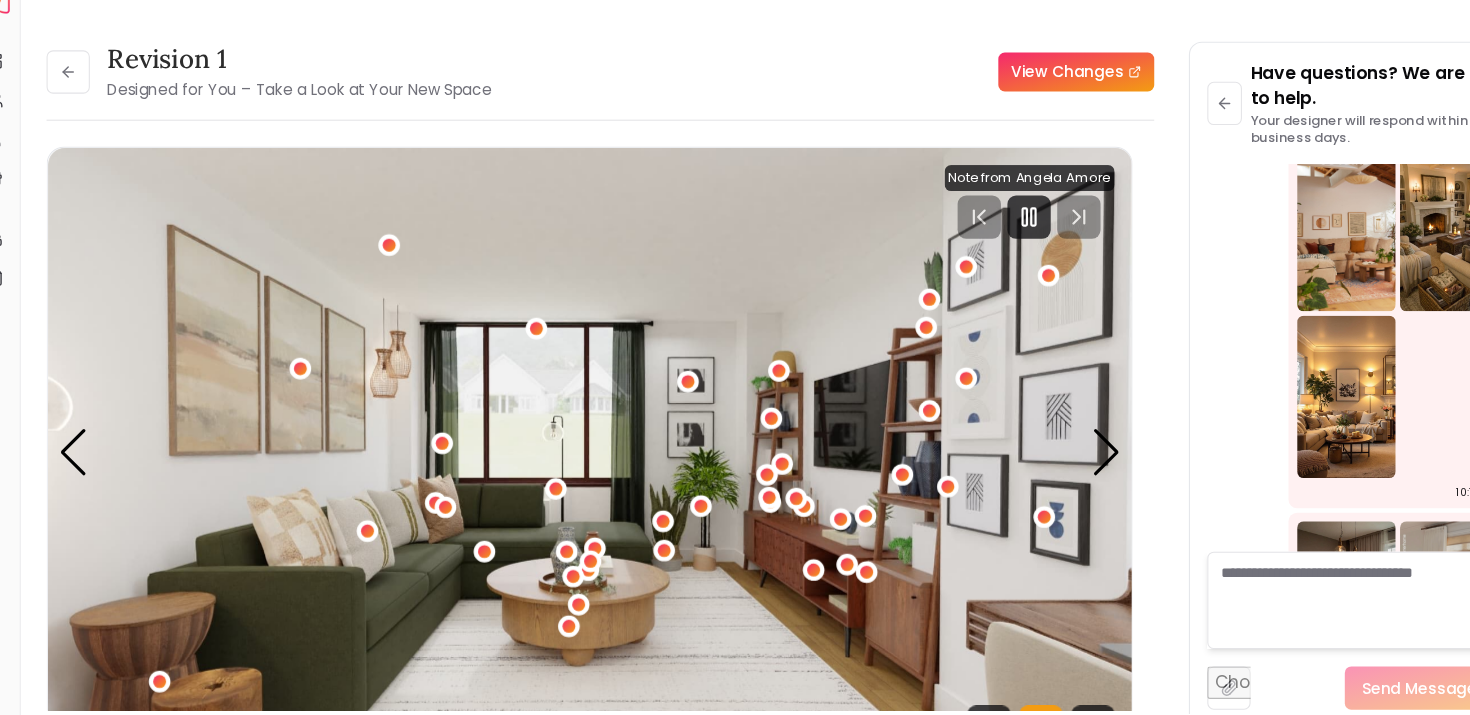 click at bounding box center (1272, 400) 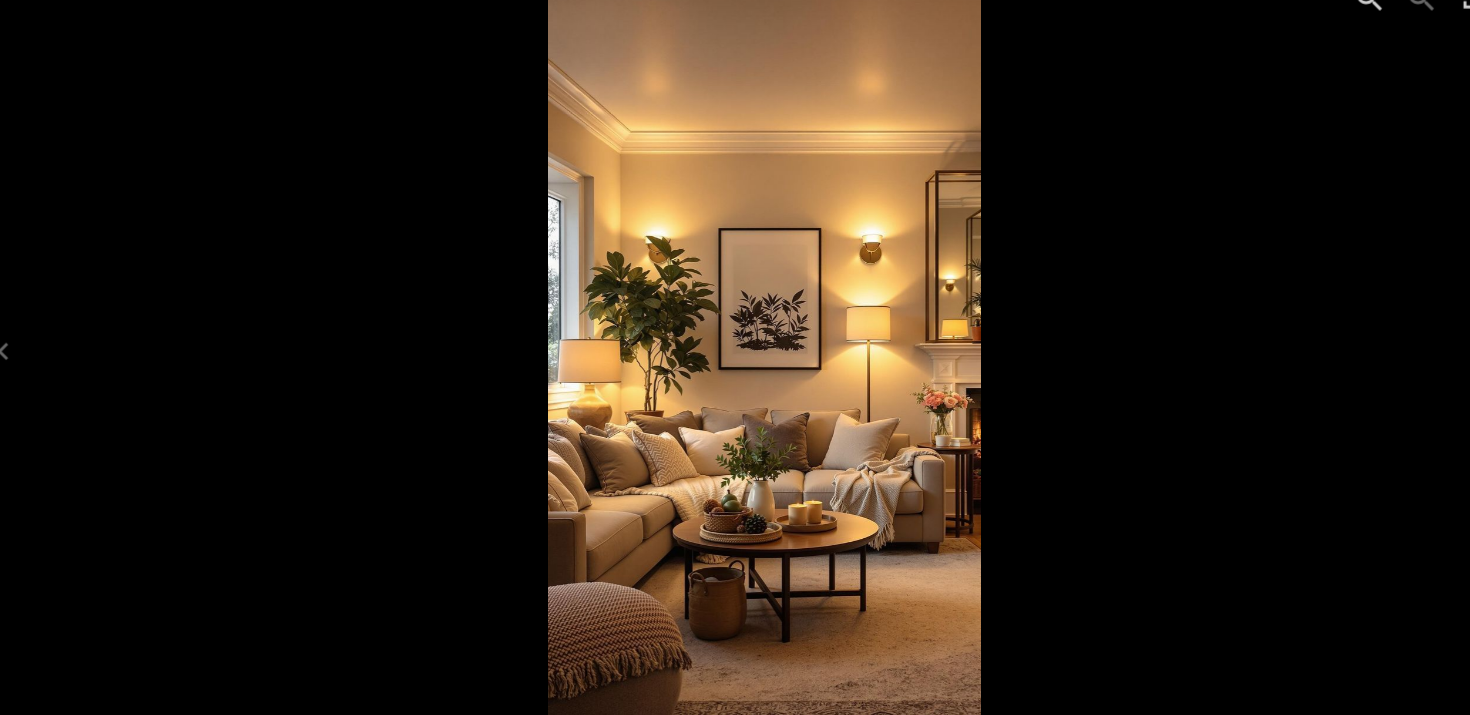 click at bounding box center [735, 357] 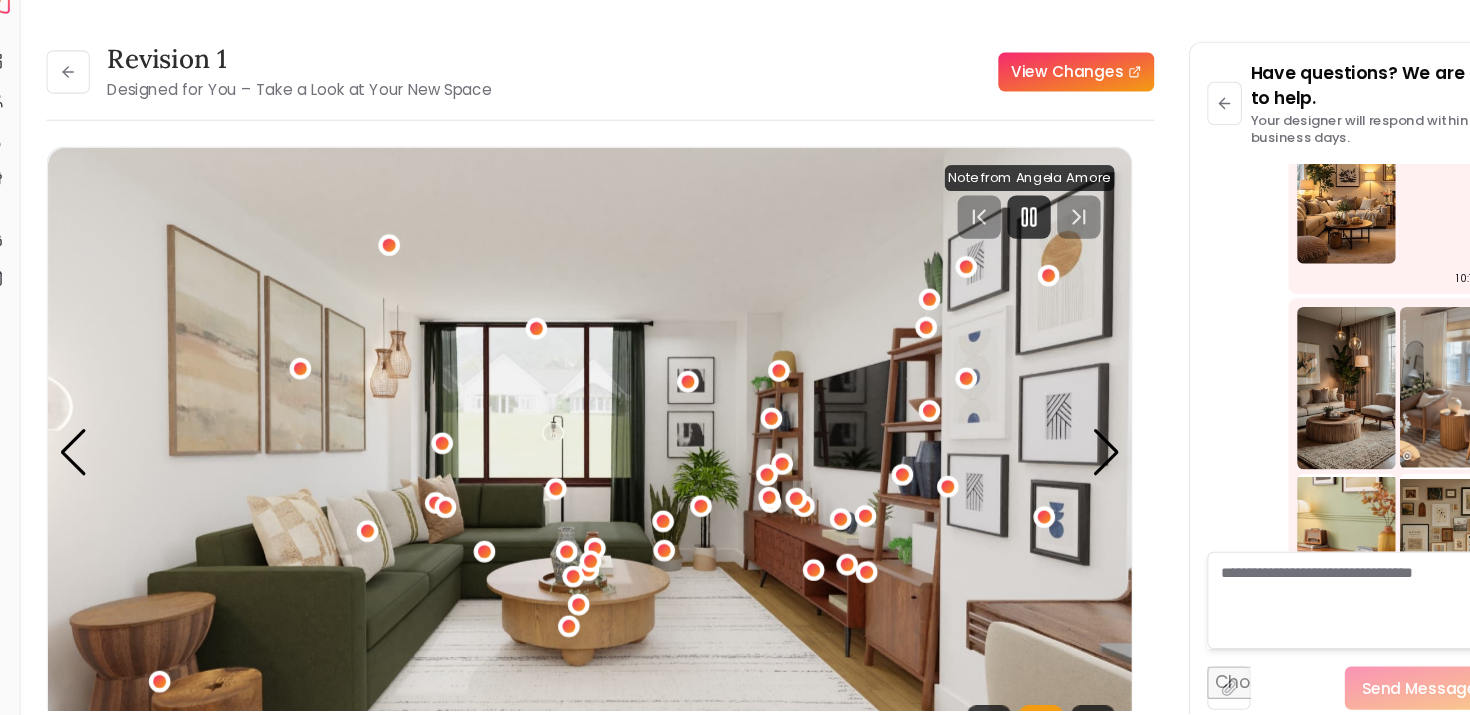 scroll, scrollTop: 2525, scrollLeft: 0, axis: vertical 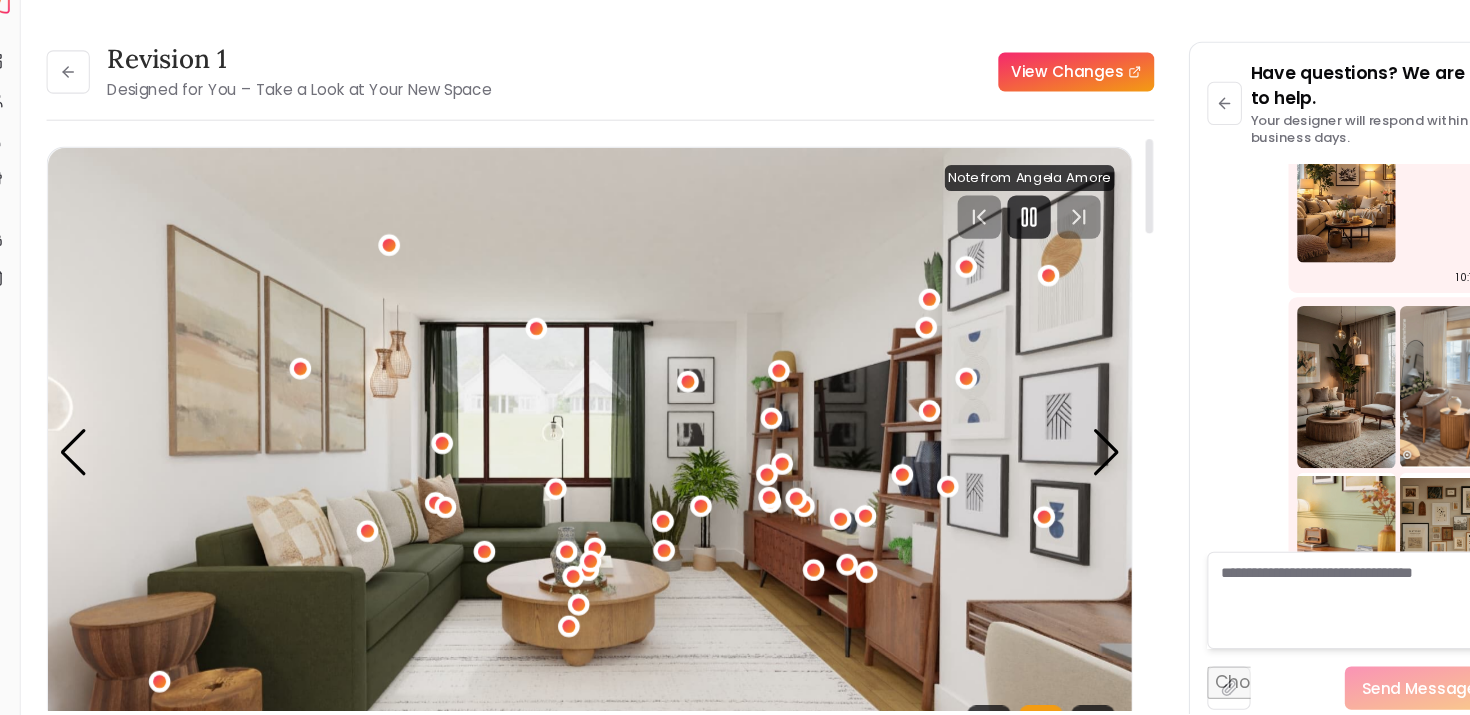 click at bounding box center [1272, 391] 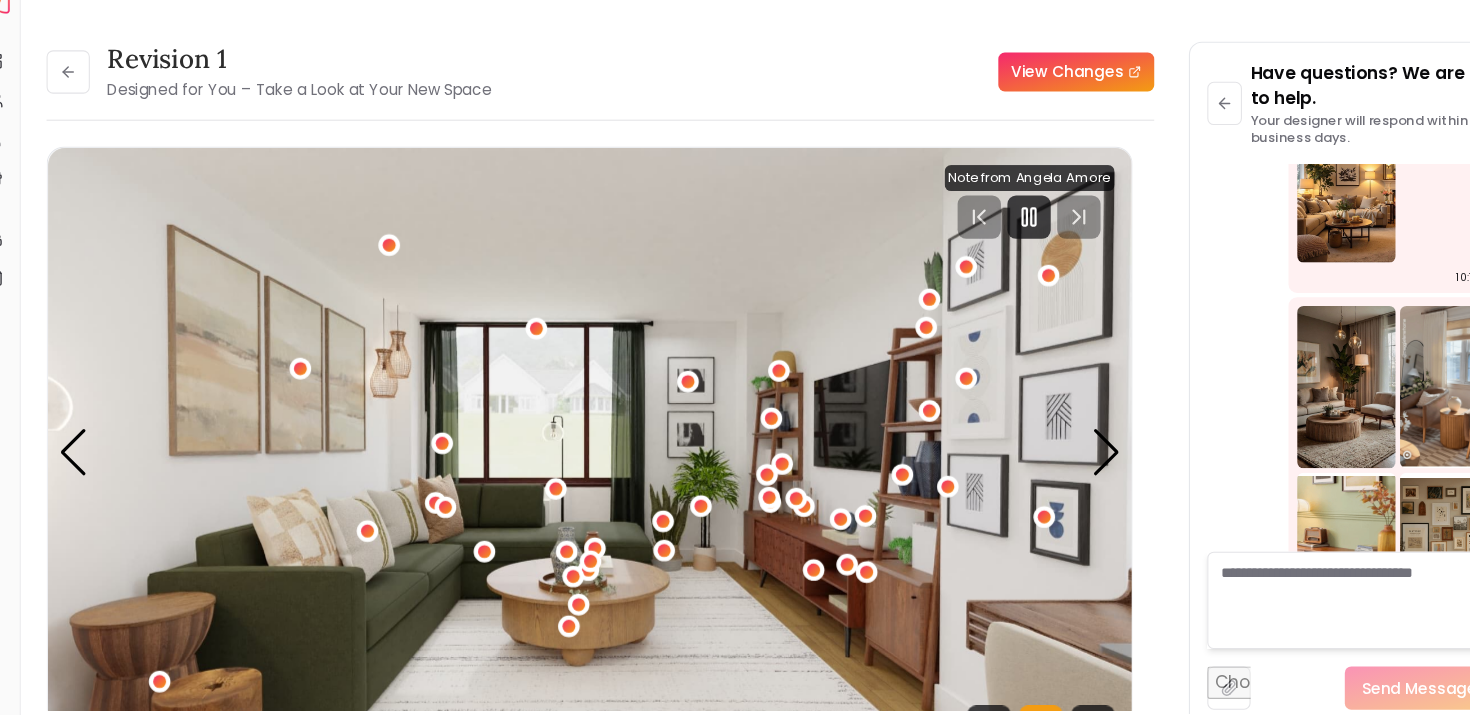 click at bounding box center (1367, 391) 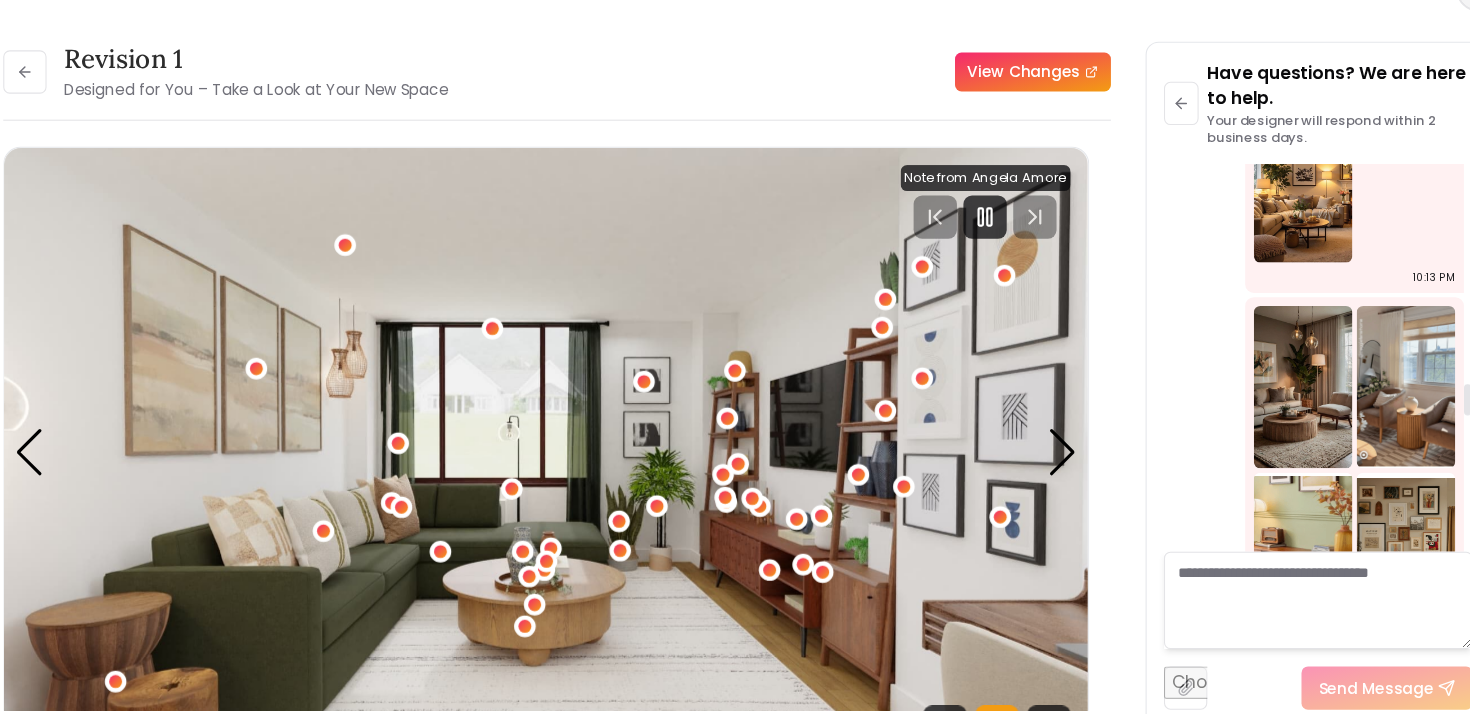 click at bounding box center [1272, 545] 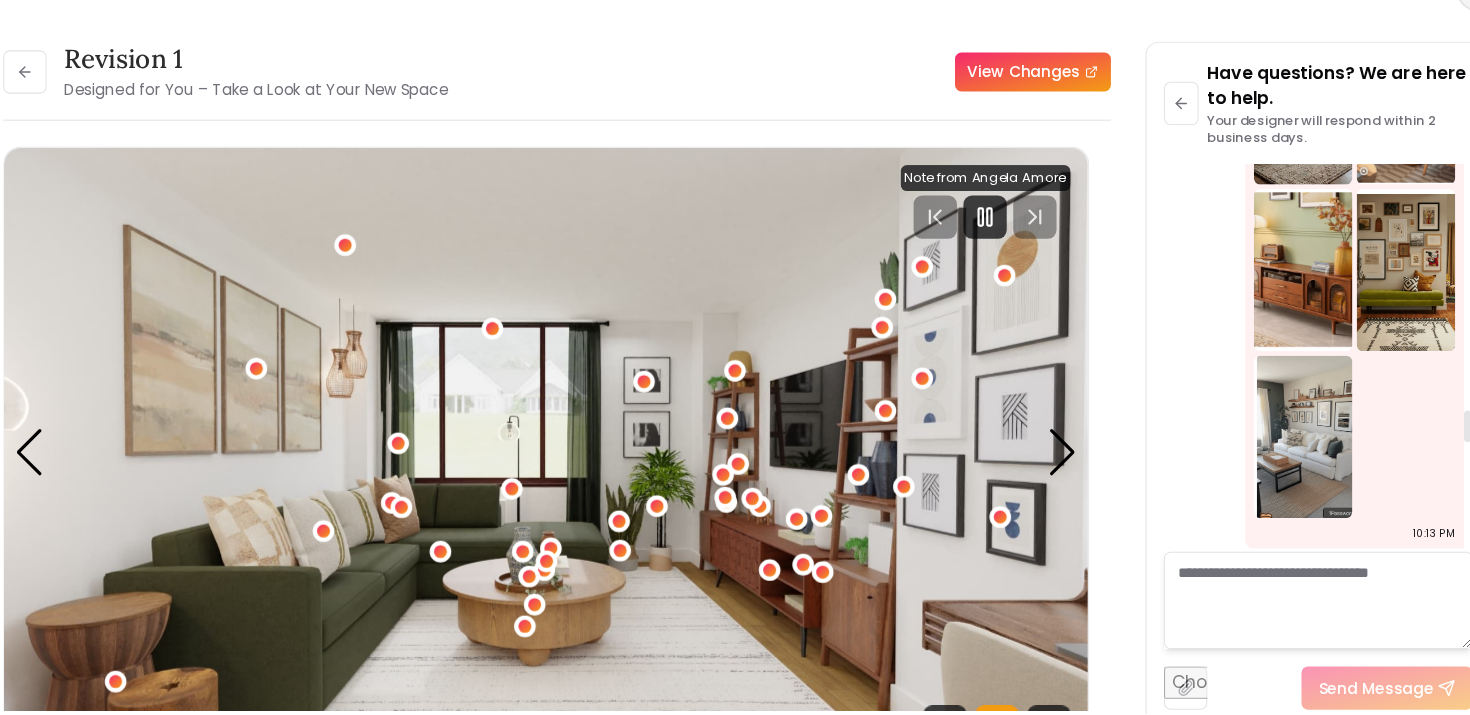 scroll, scrollTop: 2775, scrollLeft: 0, axis: vertical 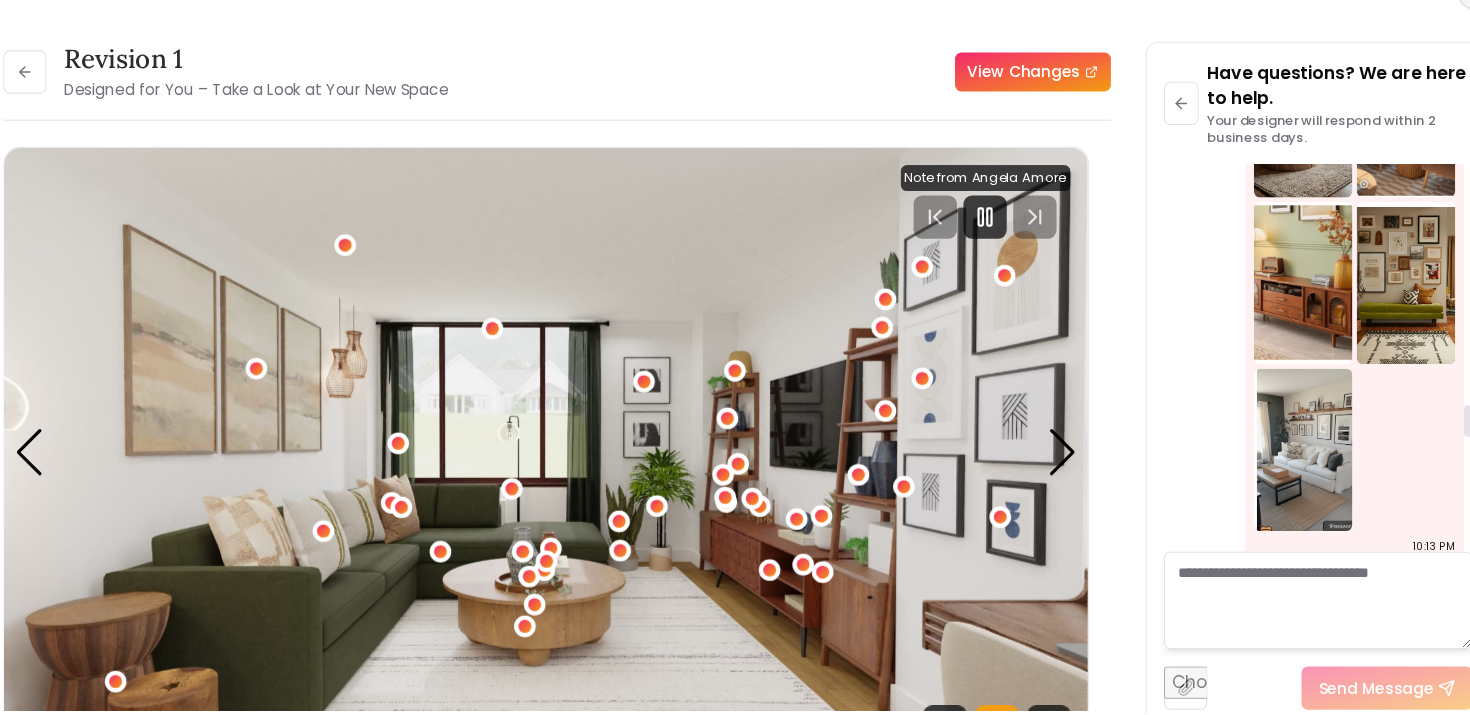 click at bounding box center [1367, 295] 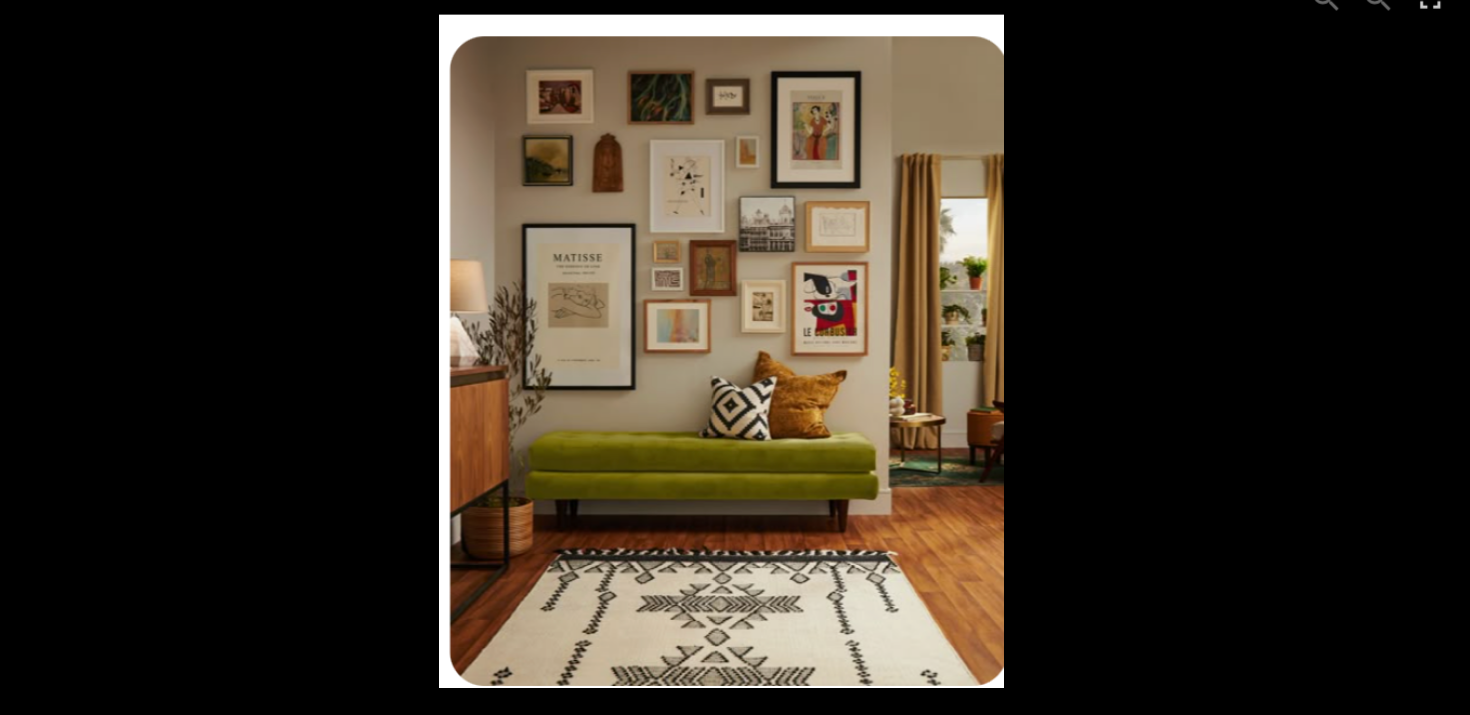 click at bounding box center [735, 357] 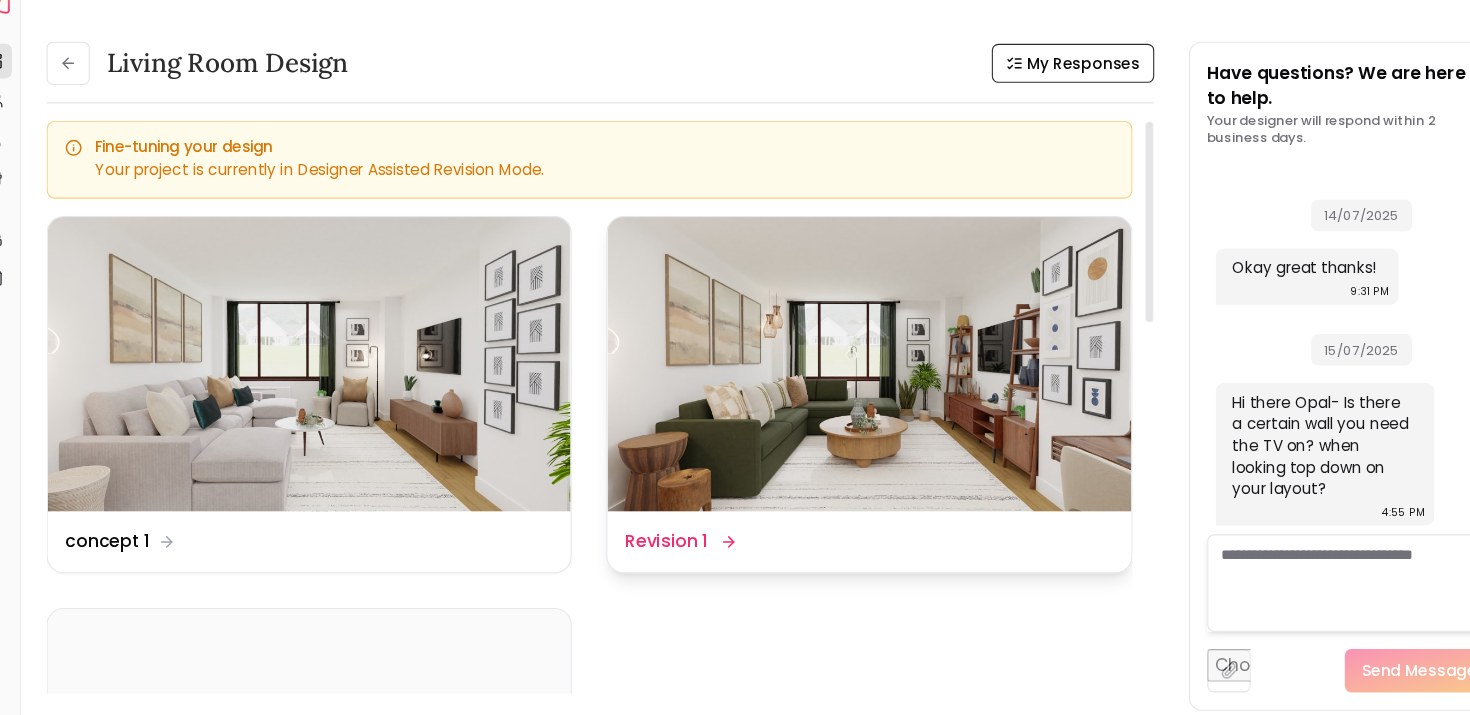 scroll, scrollTop: 4106, scrollLeft: 0, axis: vertical 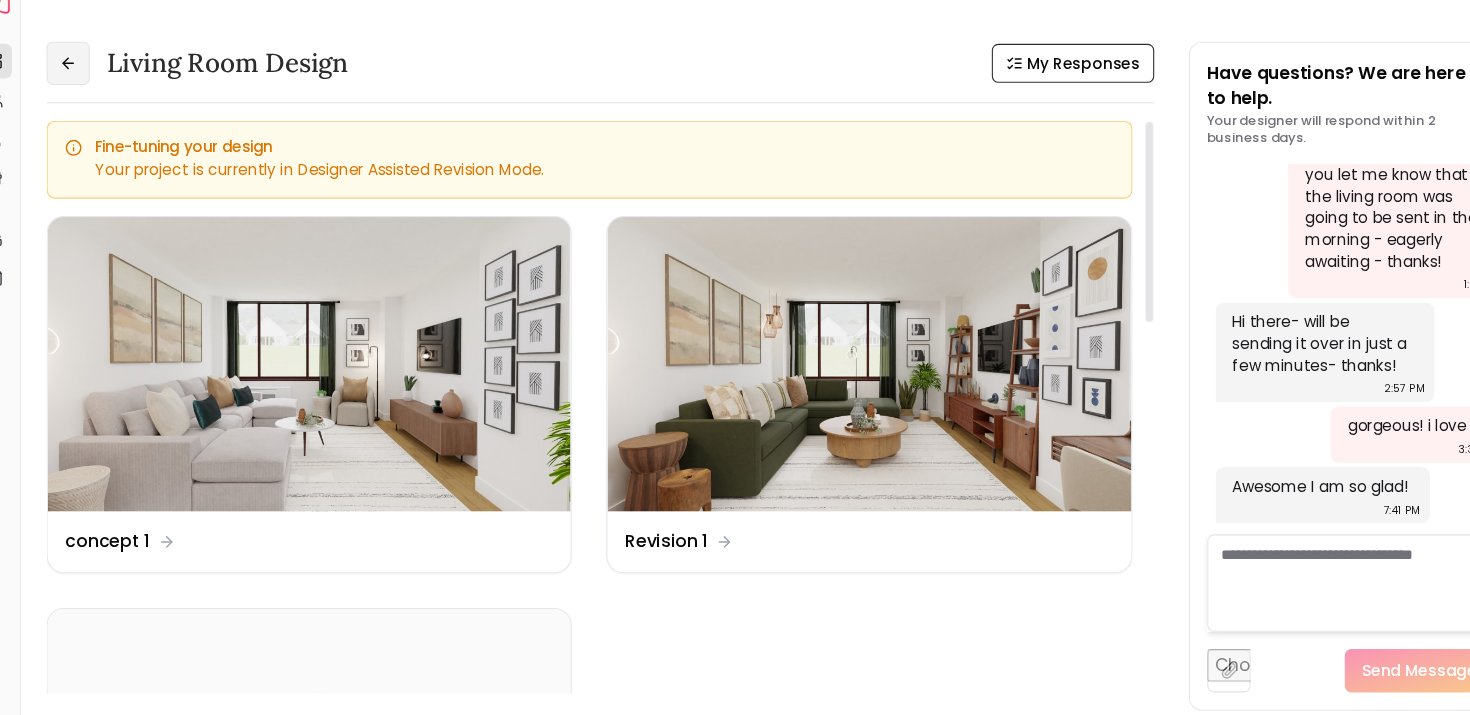 click at bounding box center (92, 92) 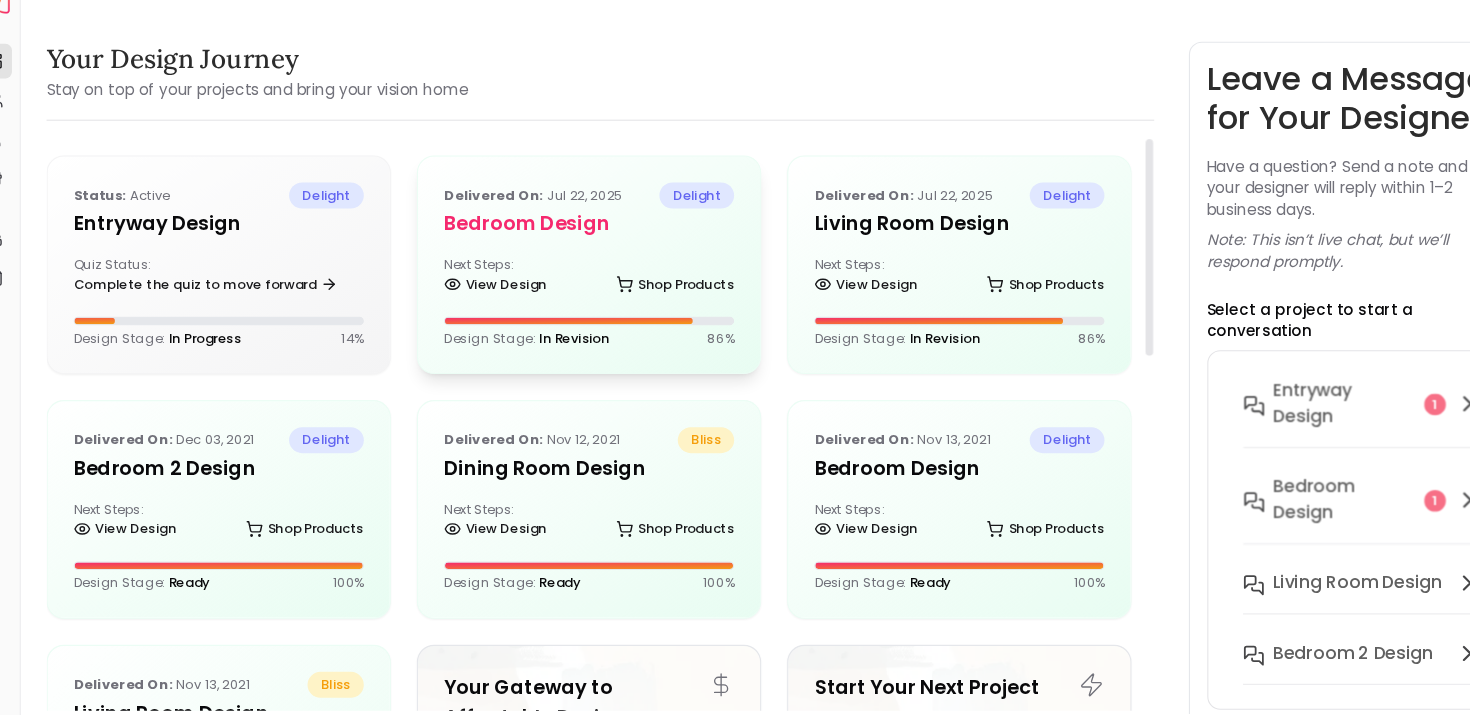 click on "Delivered on:   Jul 22, 2025 delight Bedroom design Next Steps: View Design Shop Products Design Stage:   In Revision 86 %" at bounding box center (573, 278) 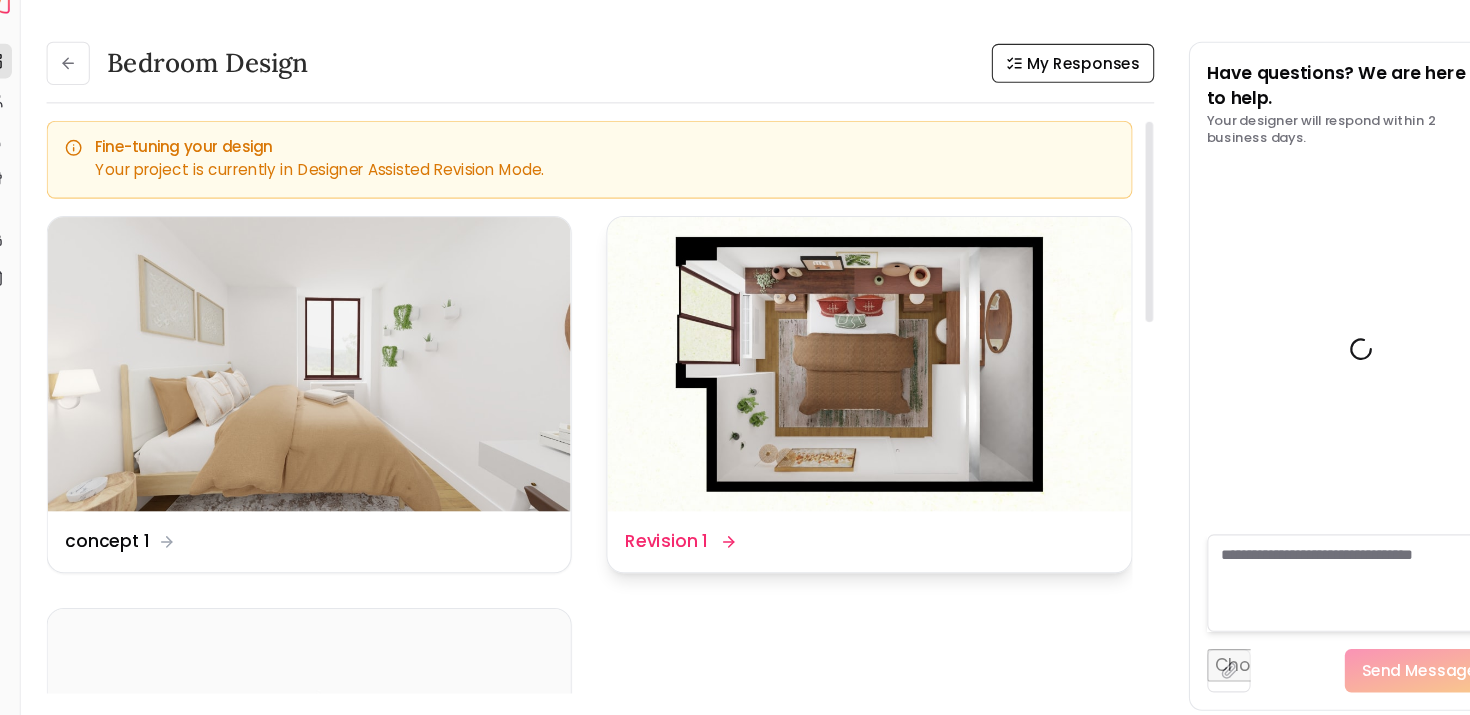 scroll, scrollTop: 4894, scrollLeft: 0, axis: vertical 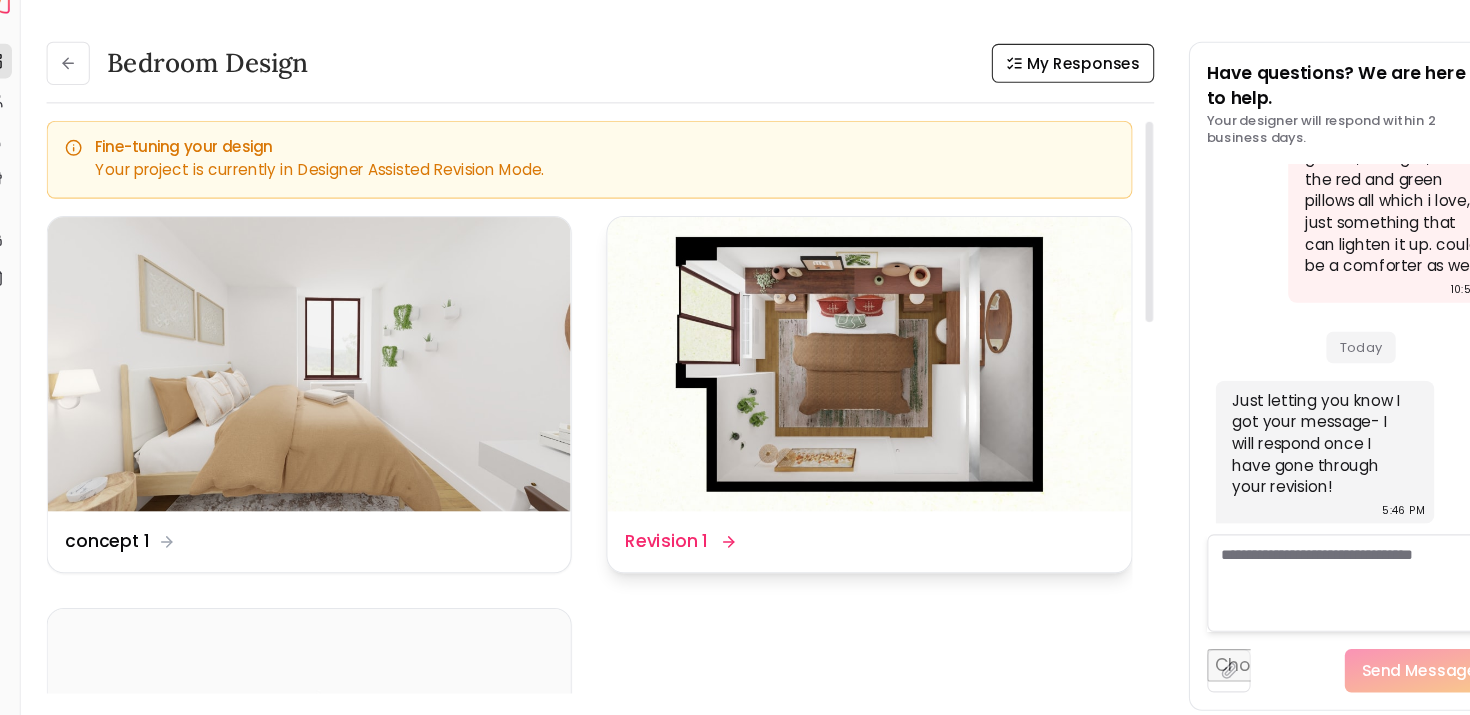 click at bounding box center [831, 370] 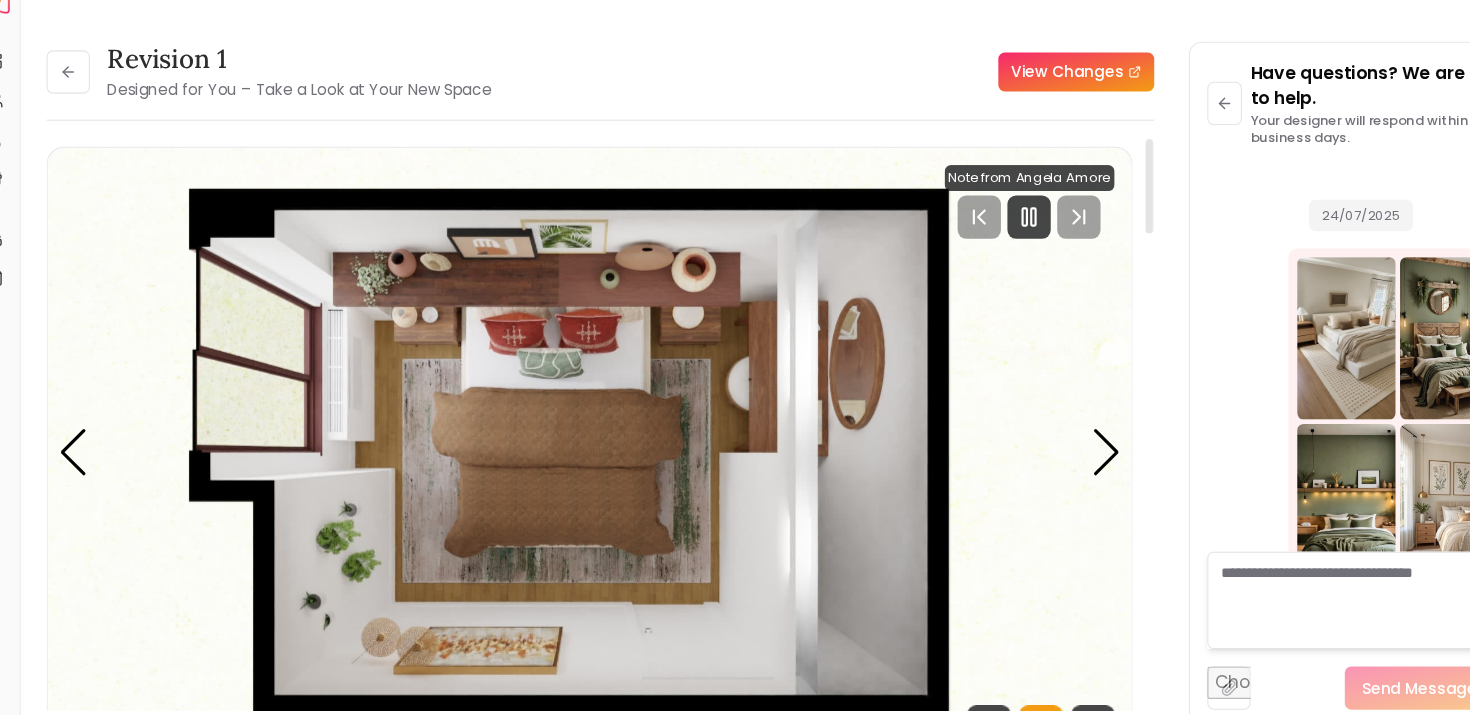 scroll, scrollTop: 4878, scrollLeft: 0, axis: vertical 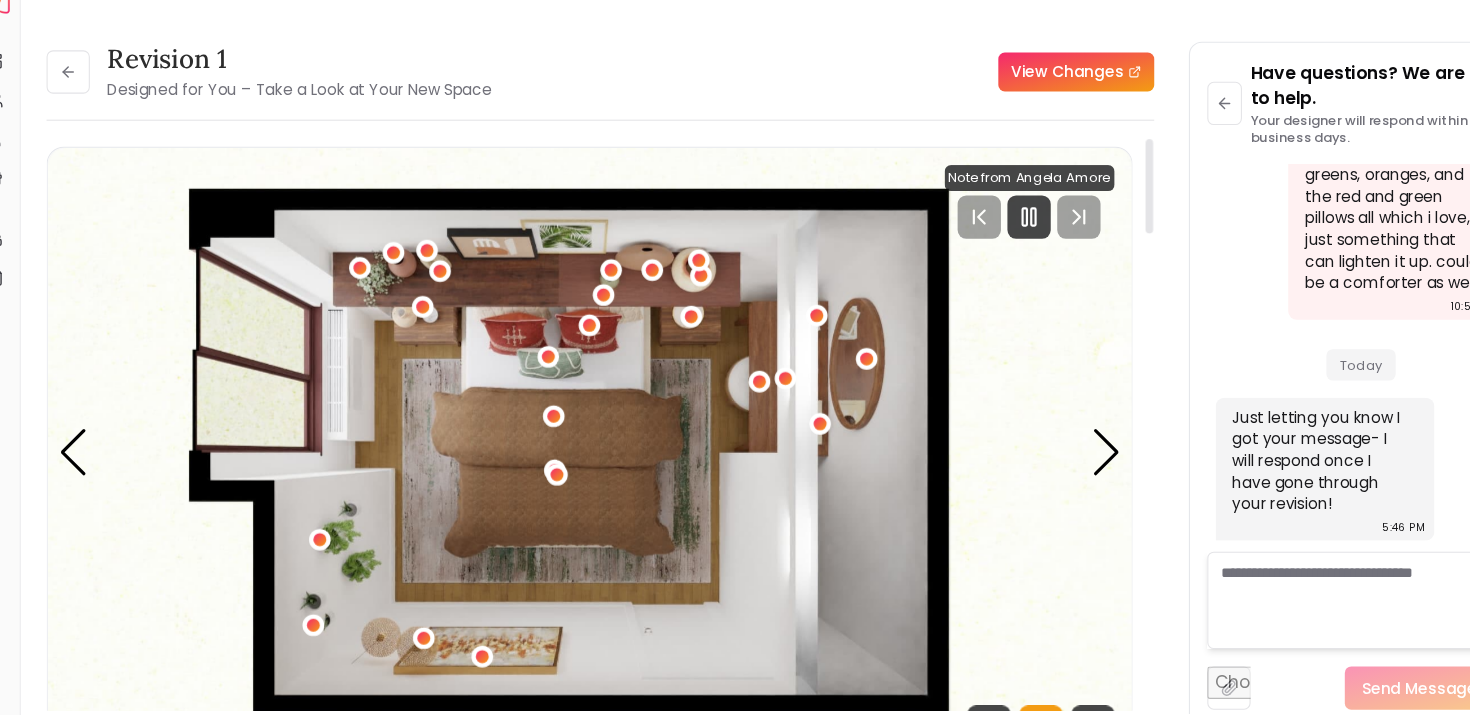 click at bounding box center (573, 451) 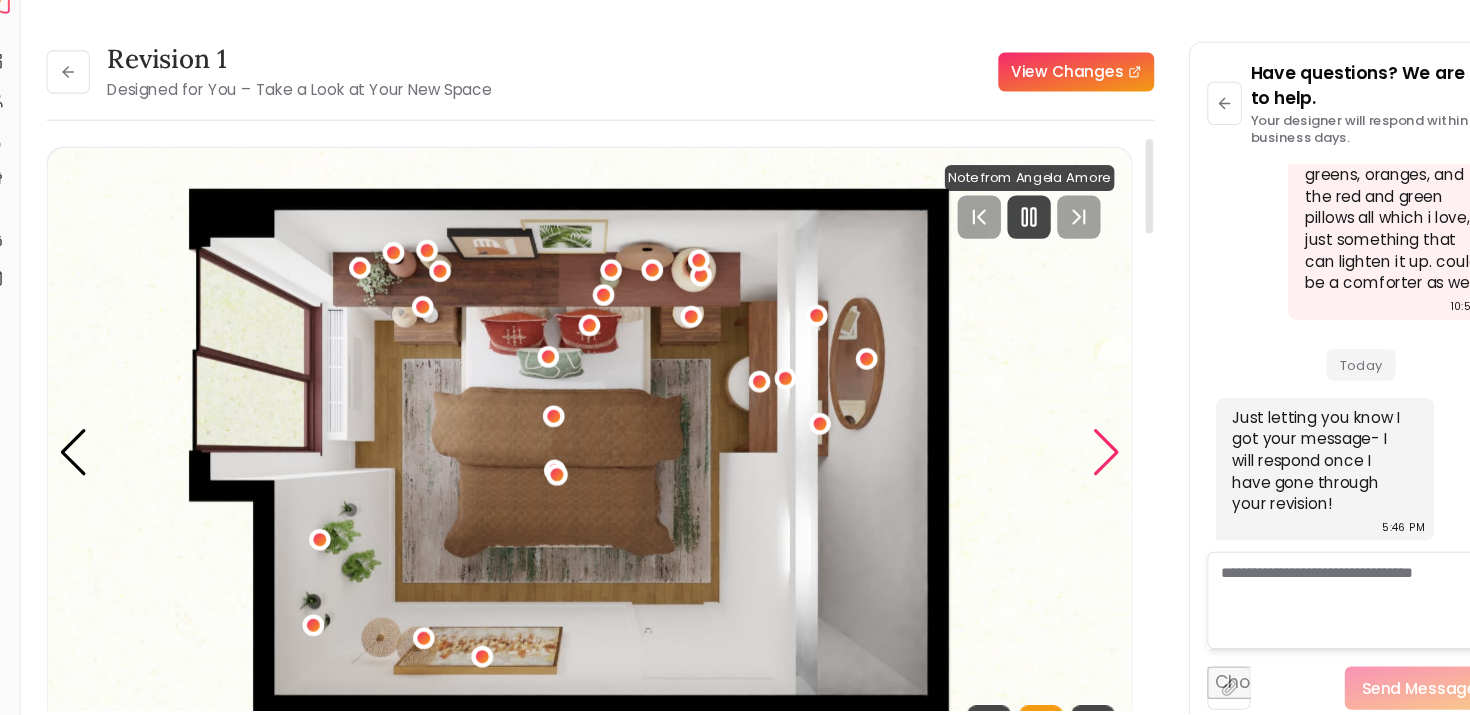 click at bounding box center (1050, 452) 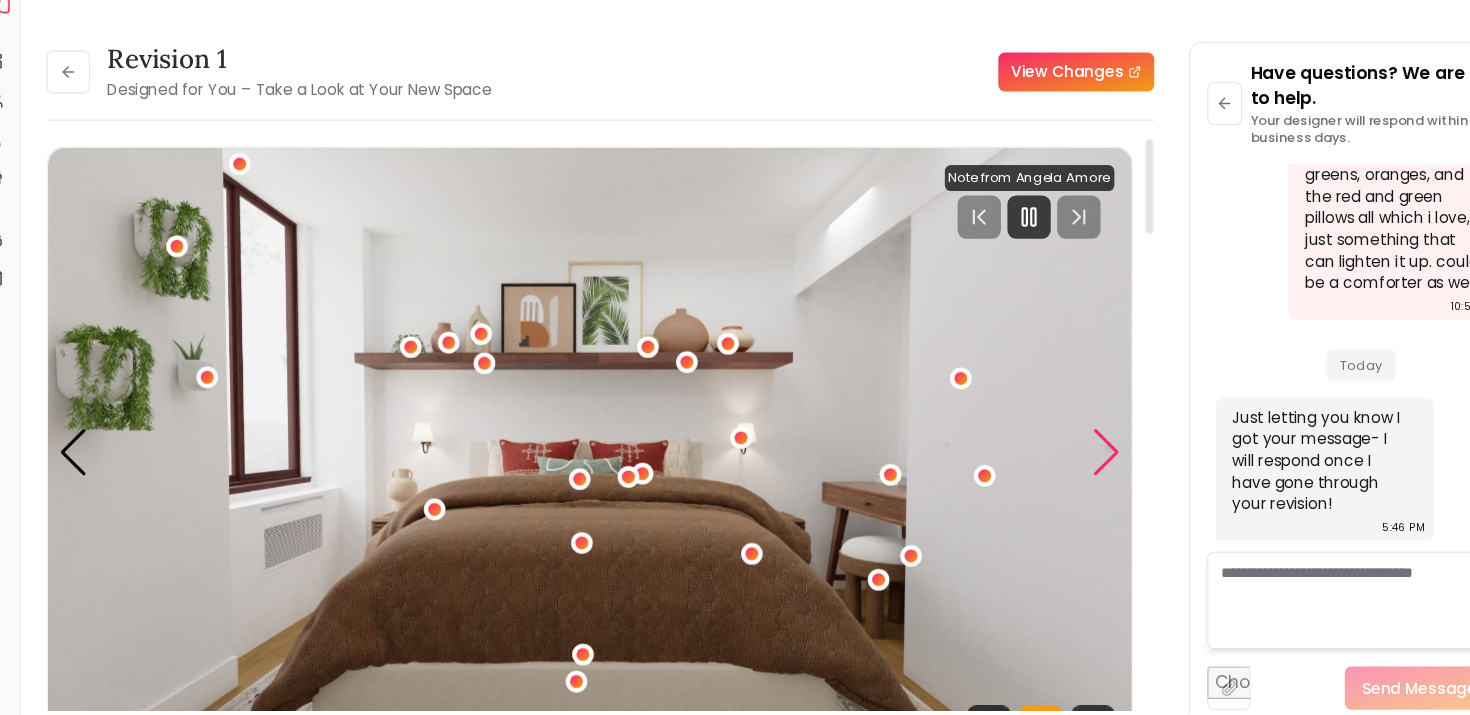 click at bounding box center [1050, 452] 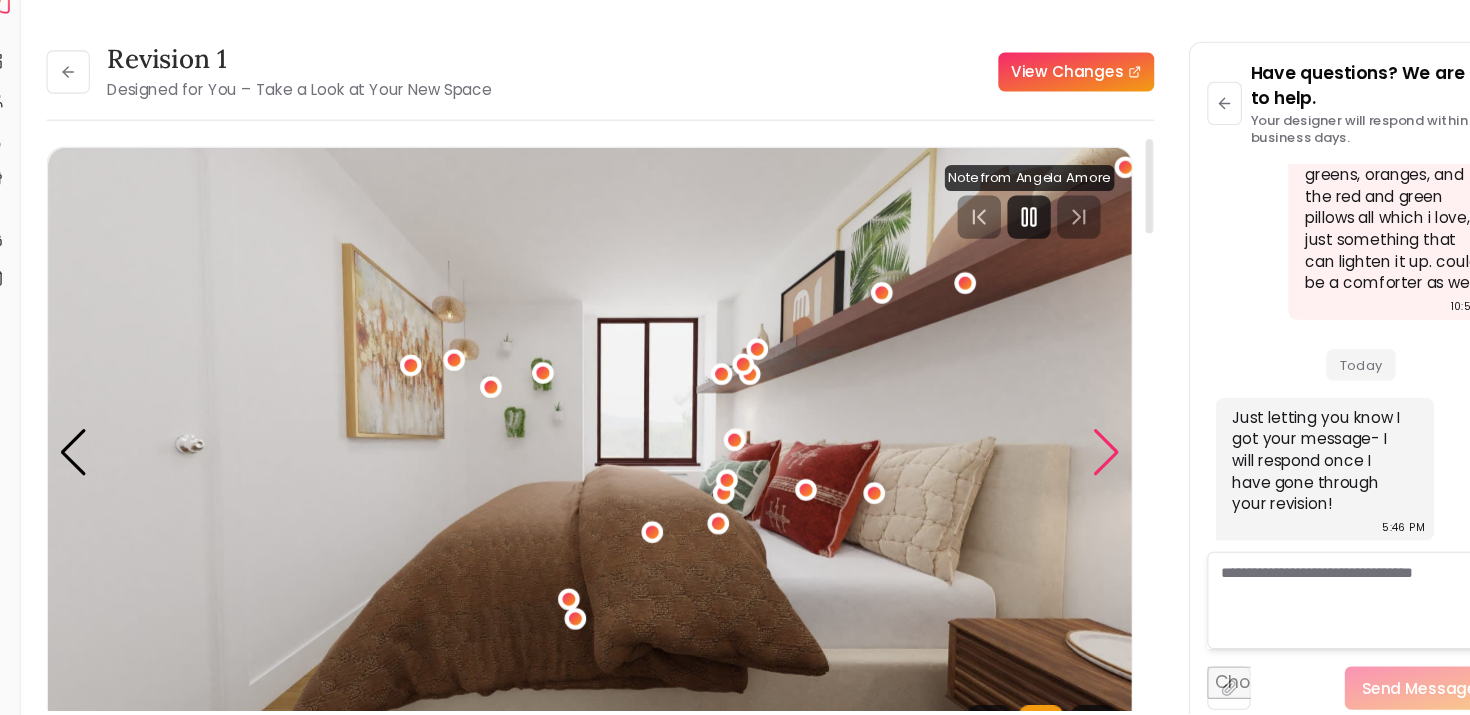 click at bounding box center [1050, 452] 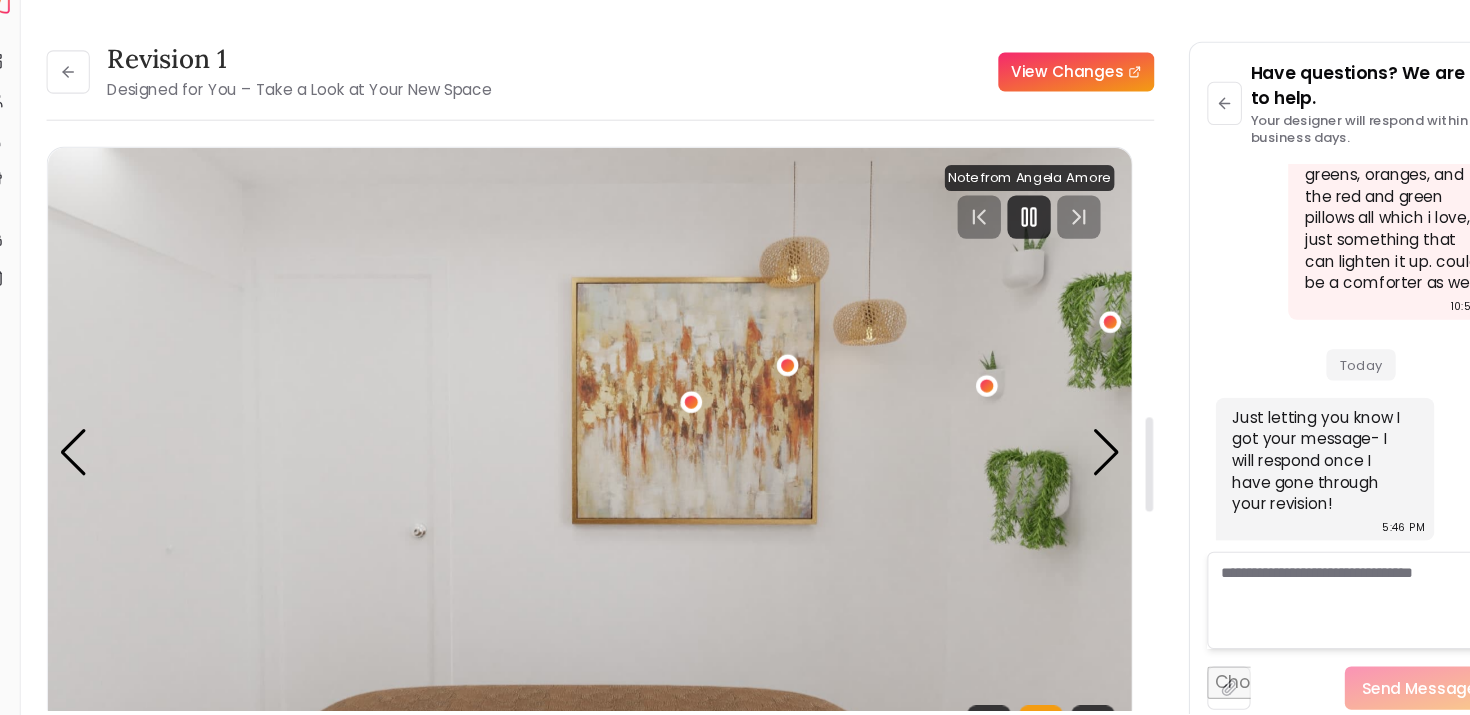 scroll, scrollTop: 1565, scrollLeft: 0, axis: vertical 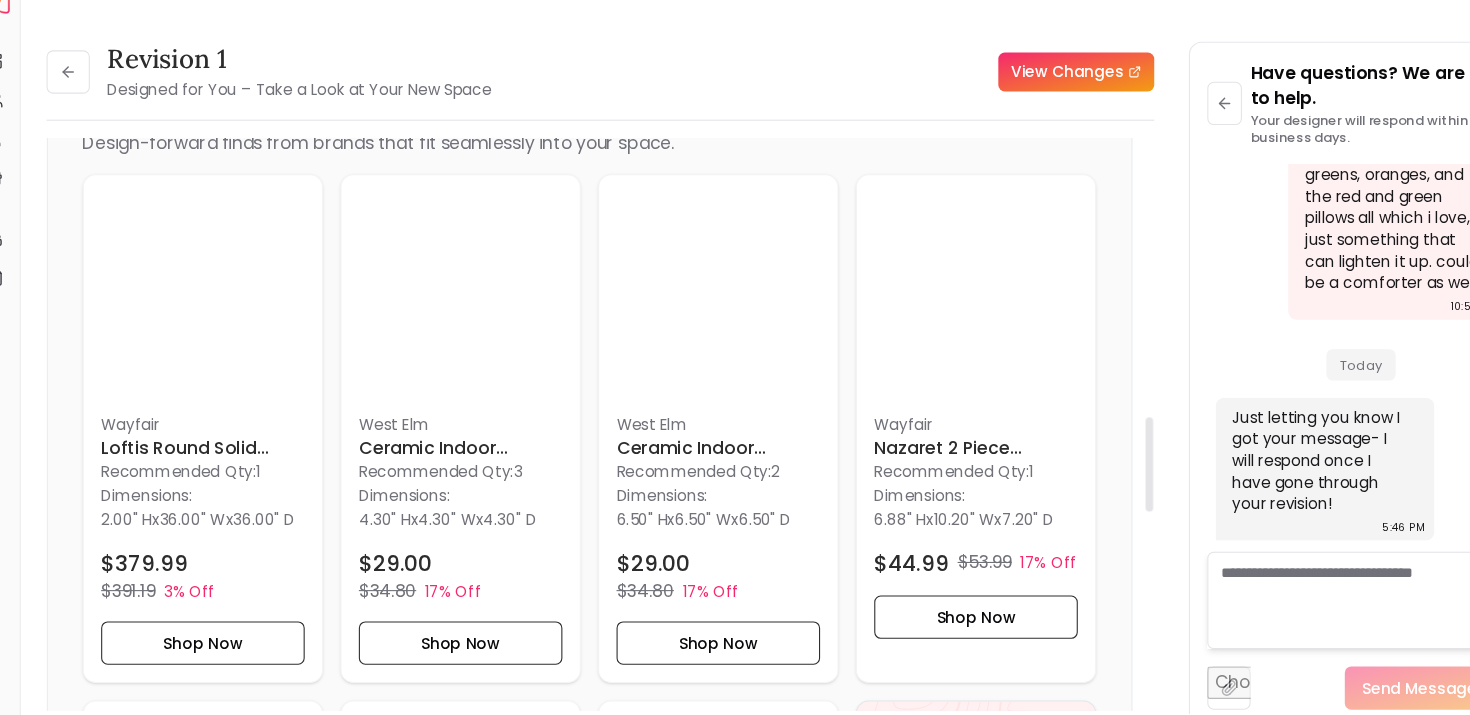 click at bounding box center [1090, 433] 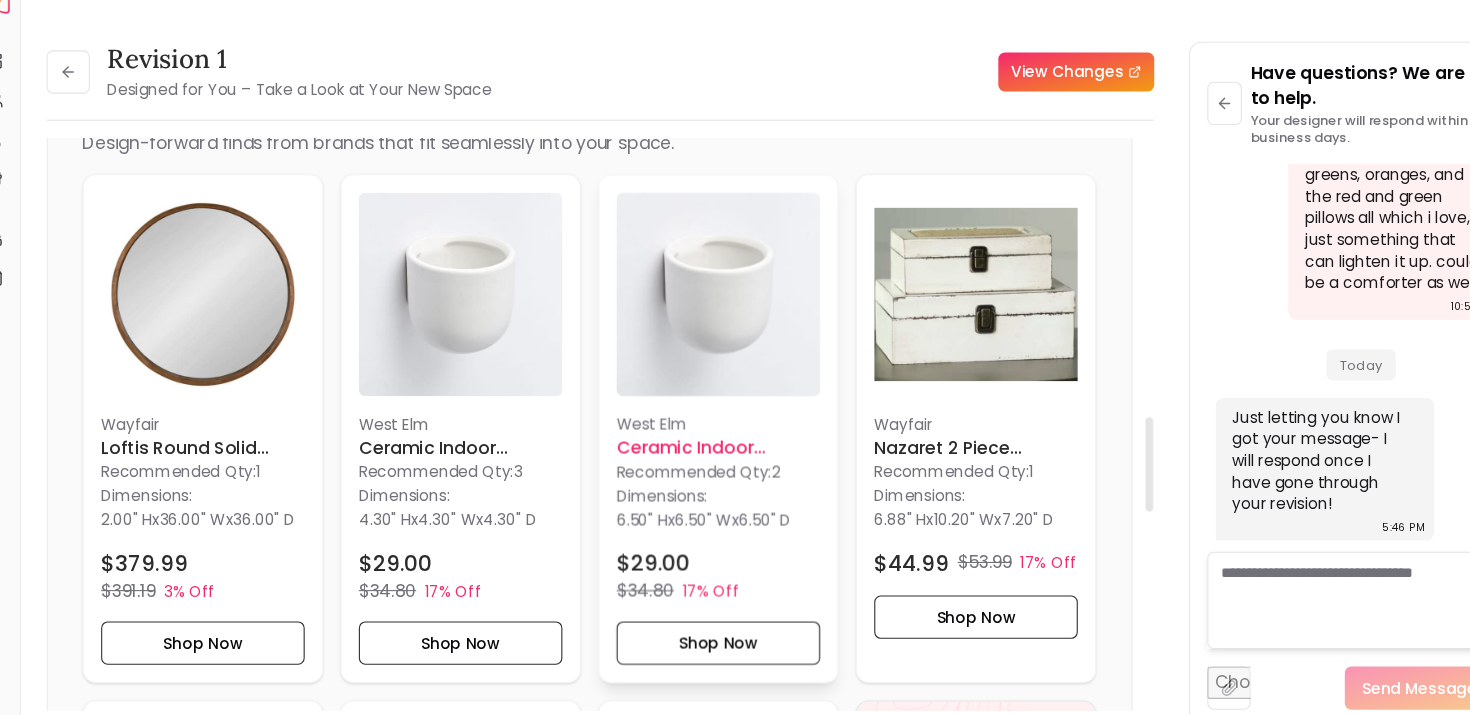 scroll, scrollTop: 0, scrollLeft: 0, axis: both 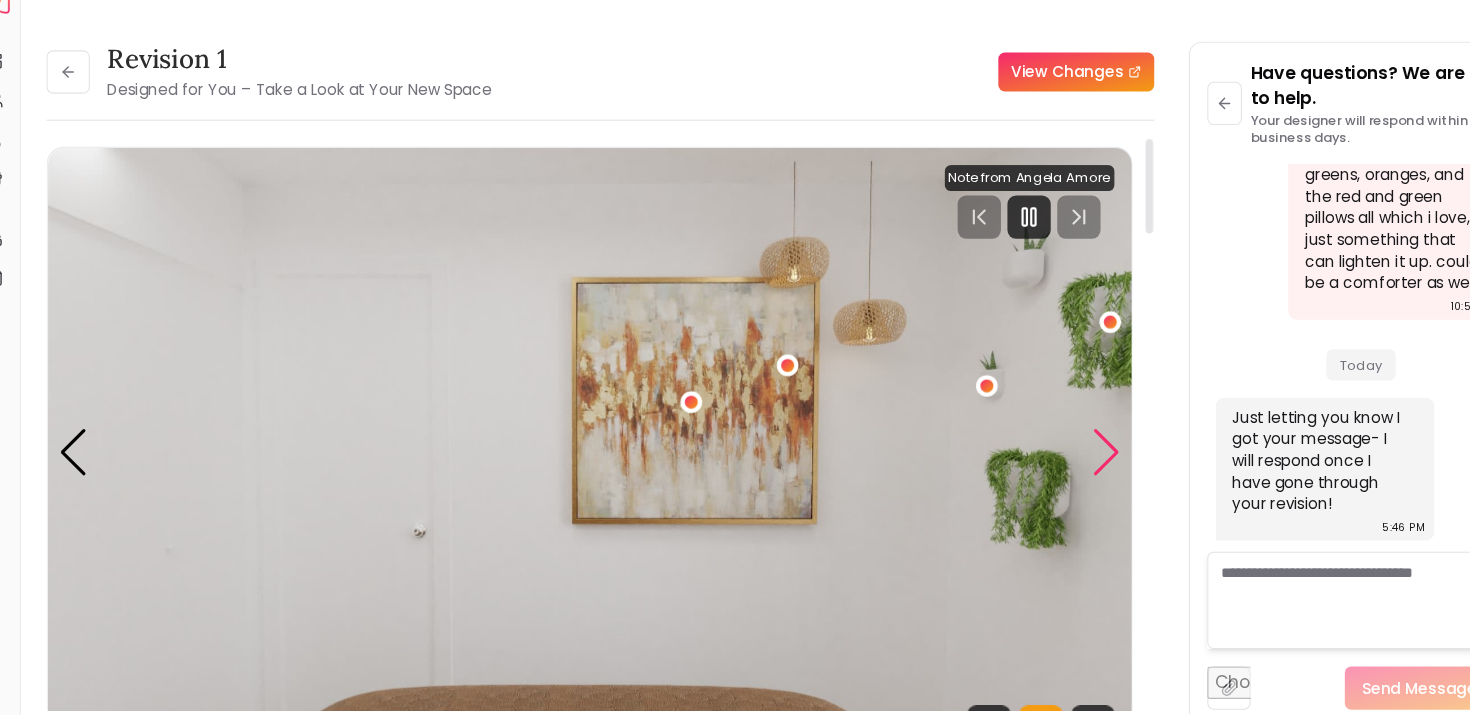 click at bounding box center [1050, 452] 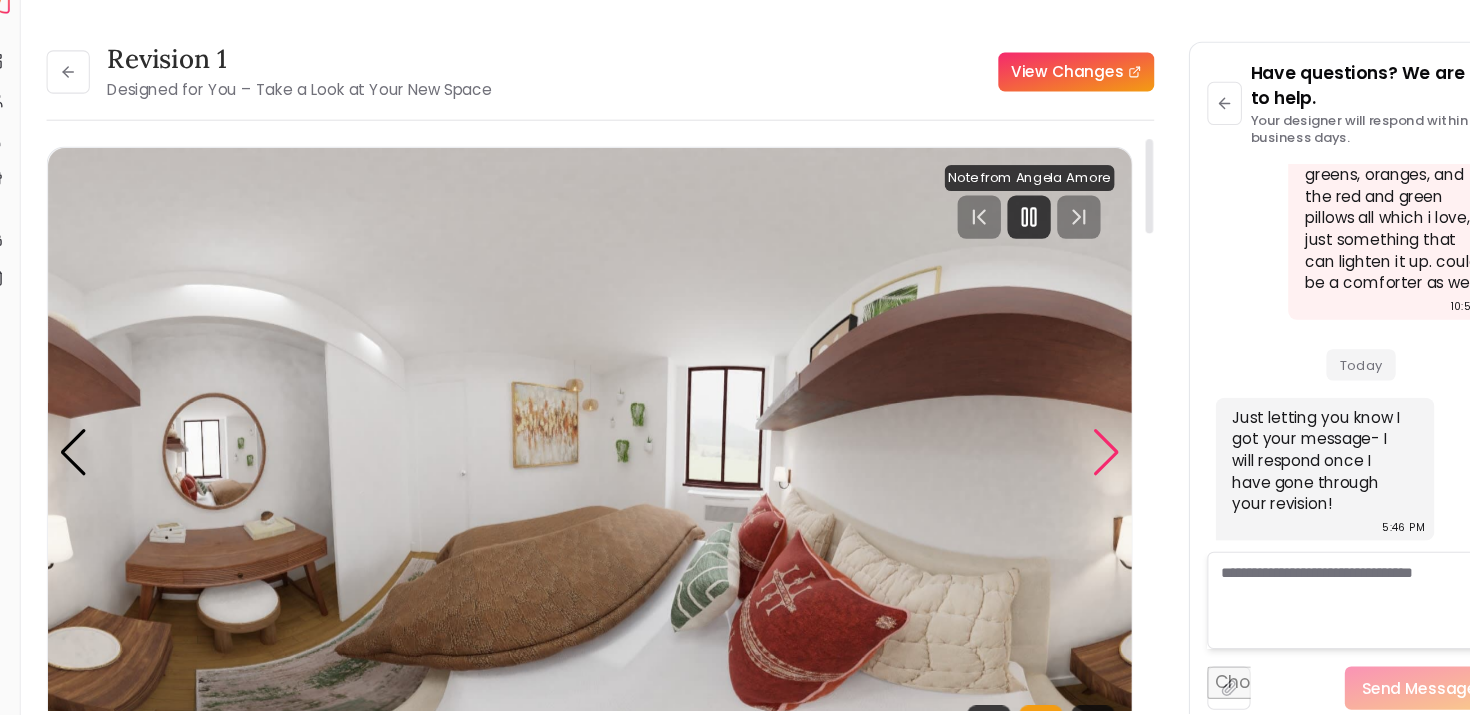 click at bounding box center [1050, 452] 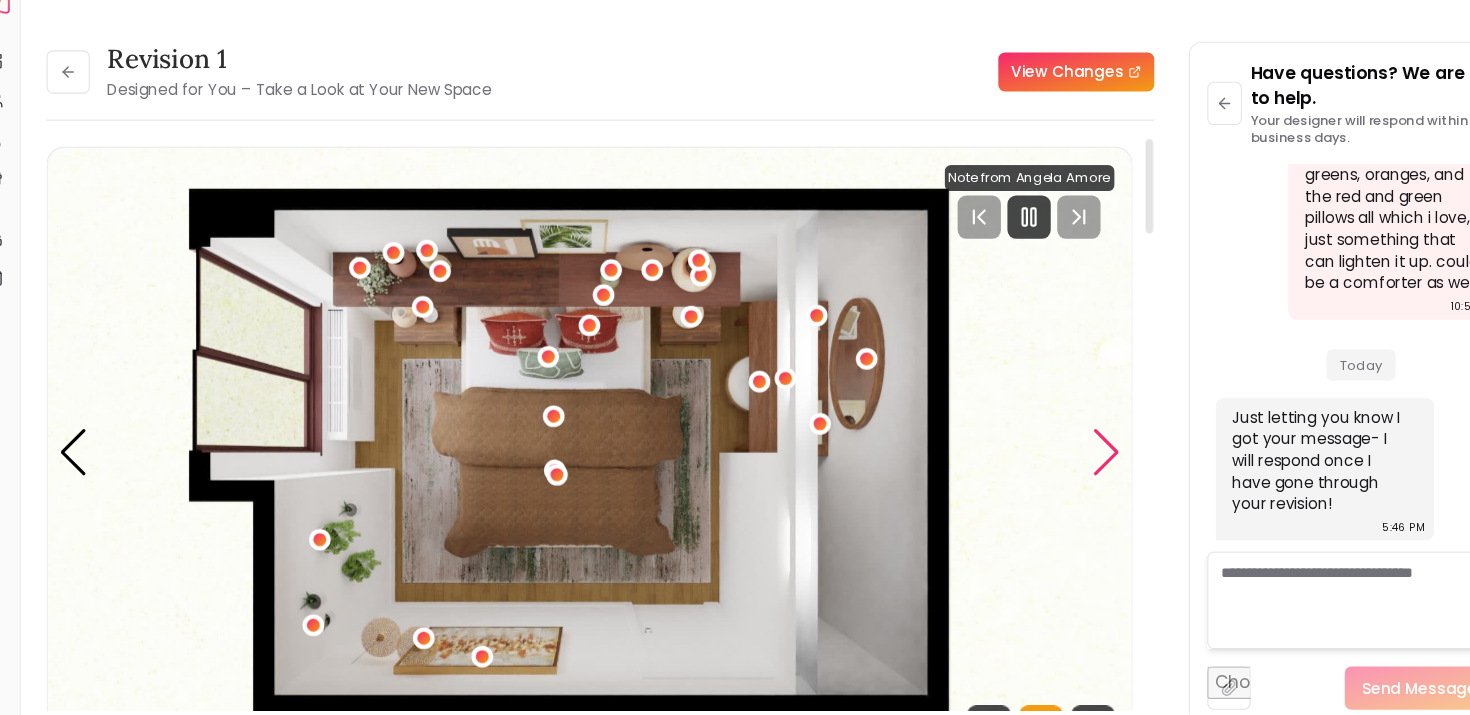 click at bounding box center [1050, 452] 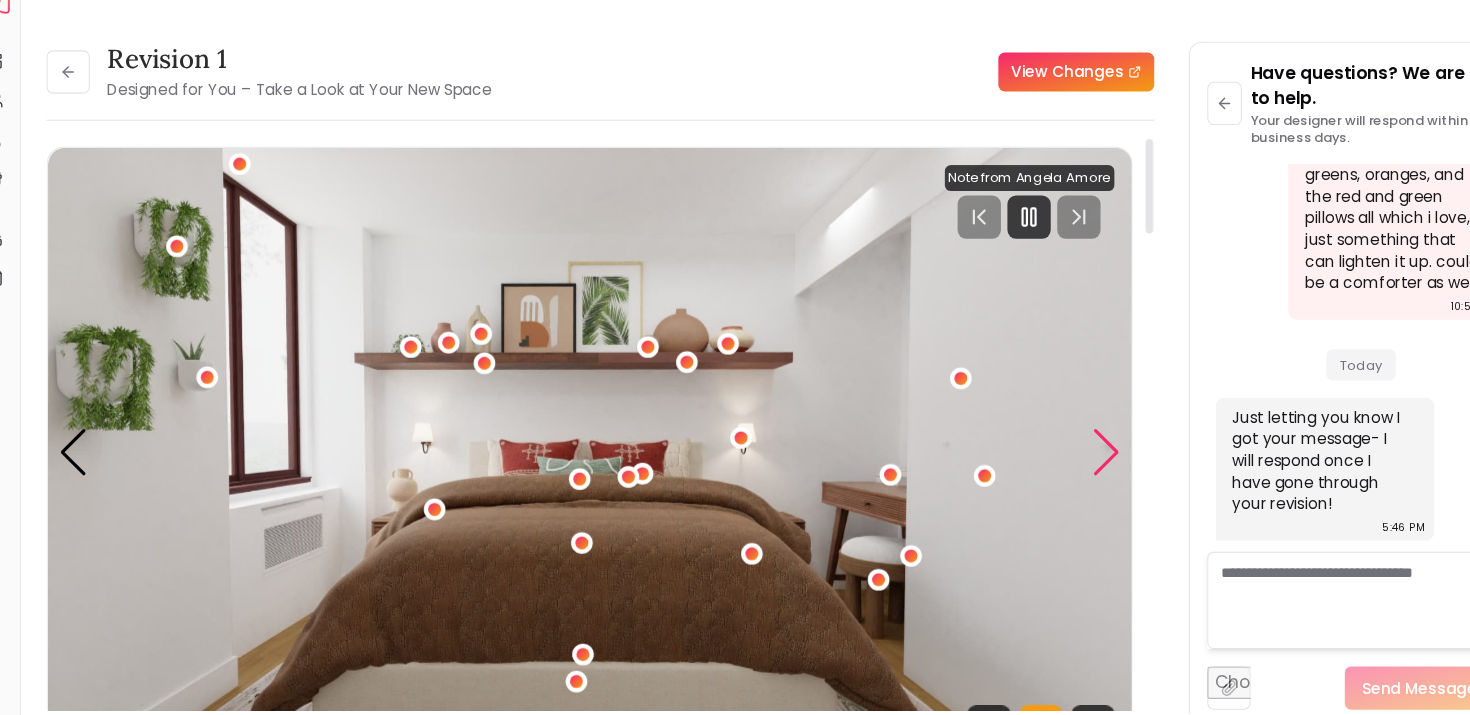 click at bounding box center [1050, 452] 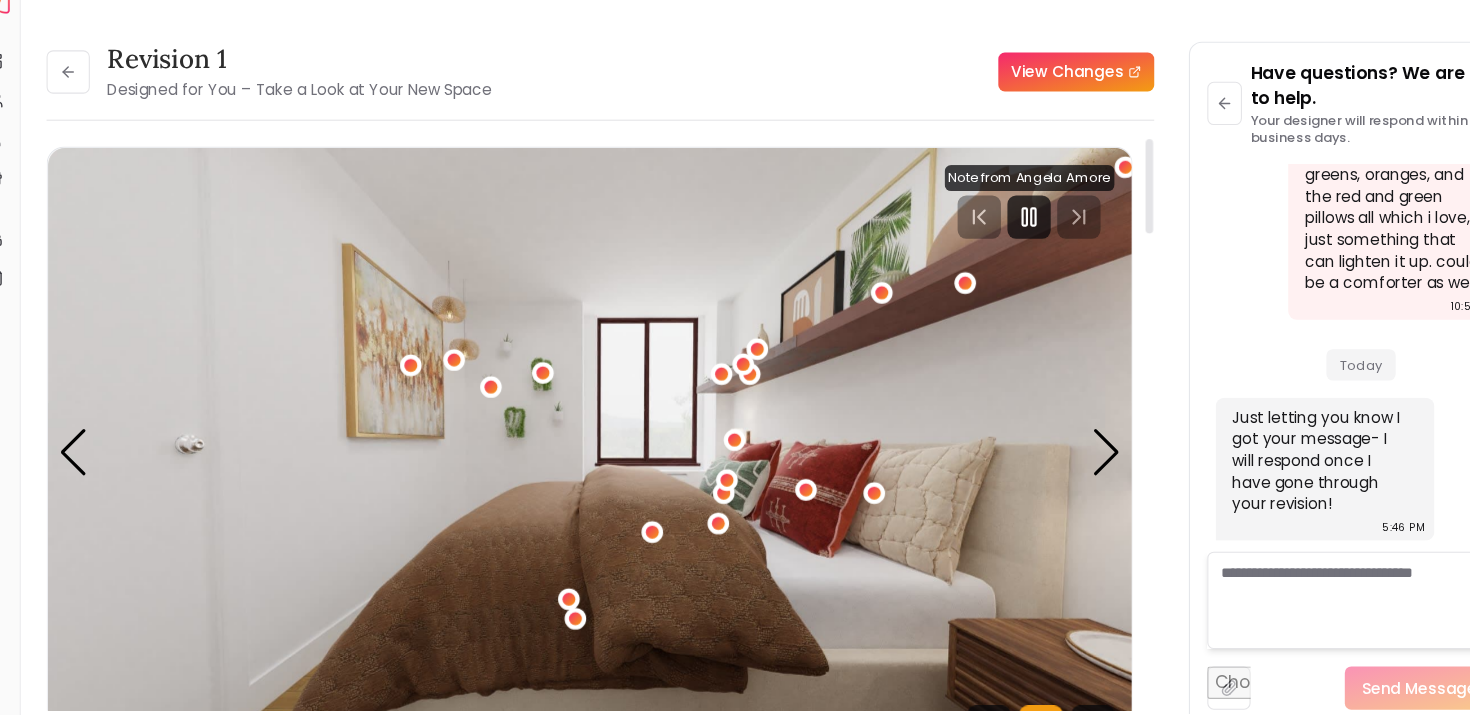 click at bounding box center [573, 451] 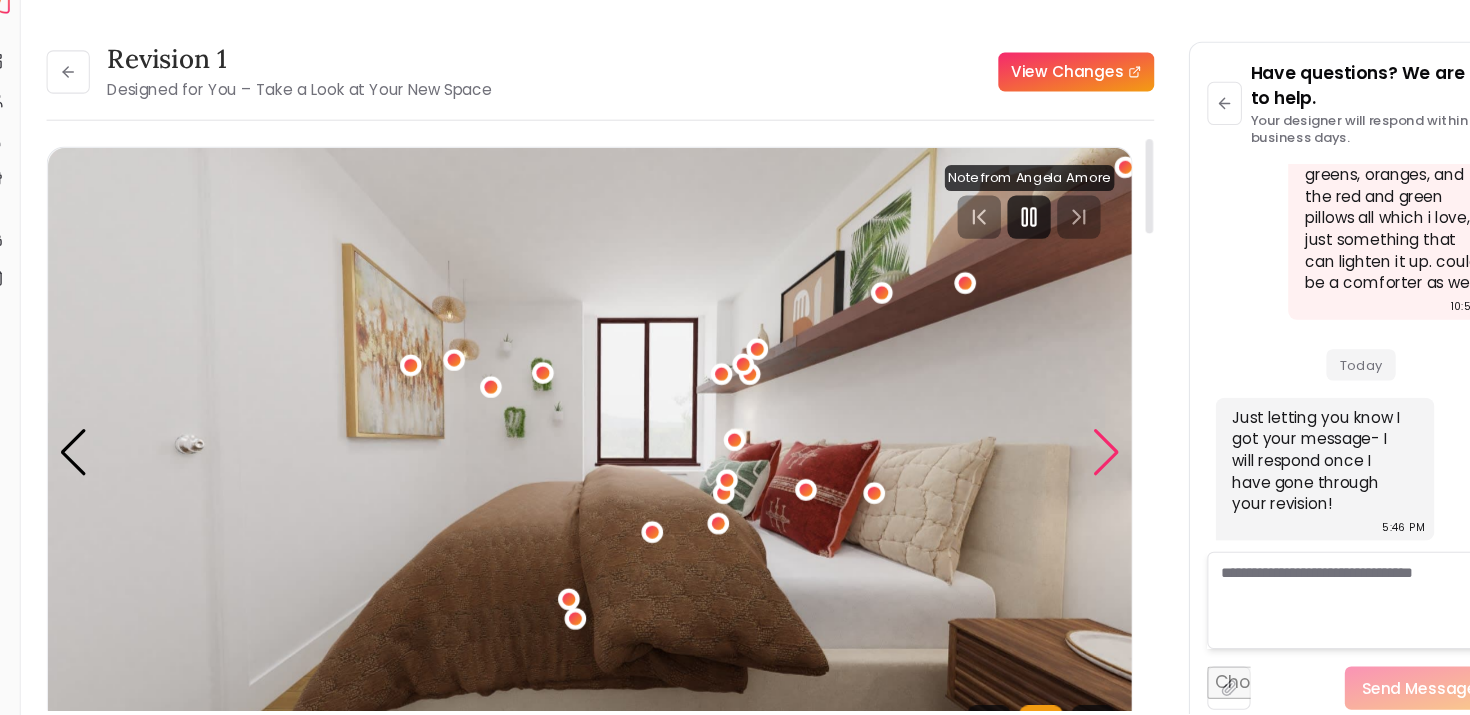 click at bounding box center [1050, 452] 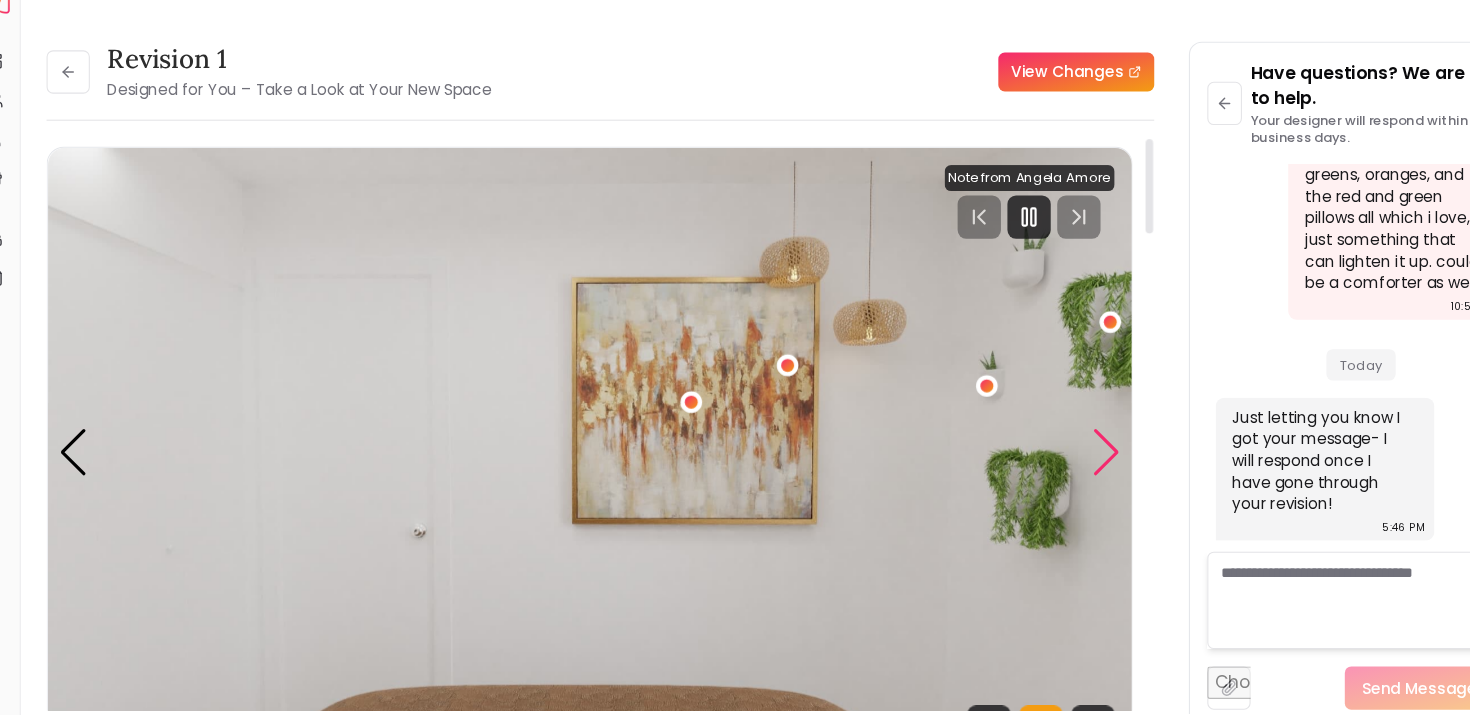 click at bounding box center [1050, 452] 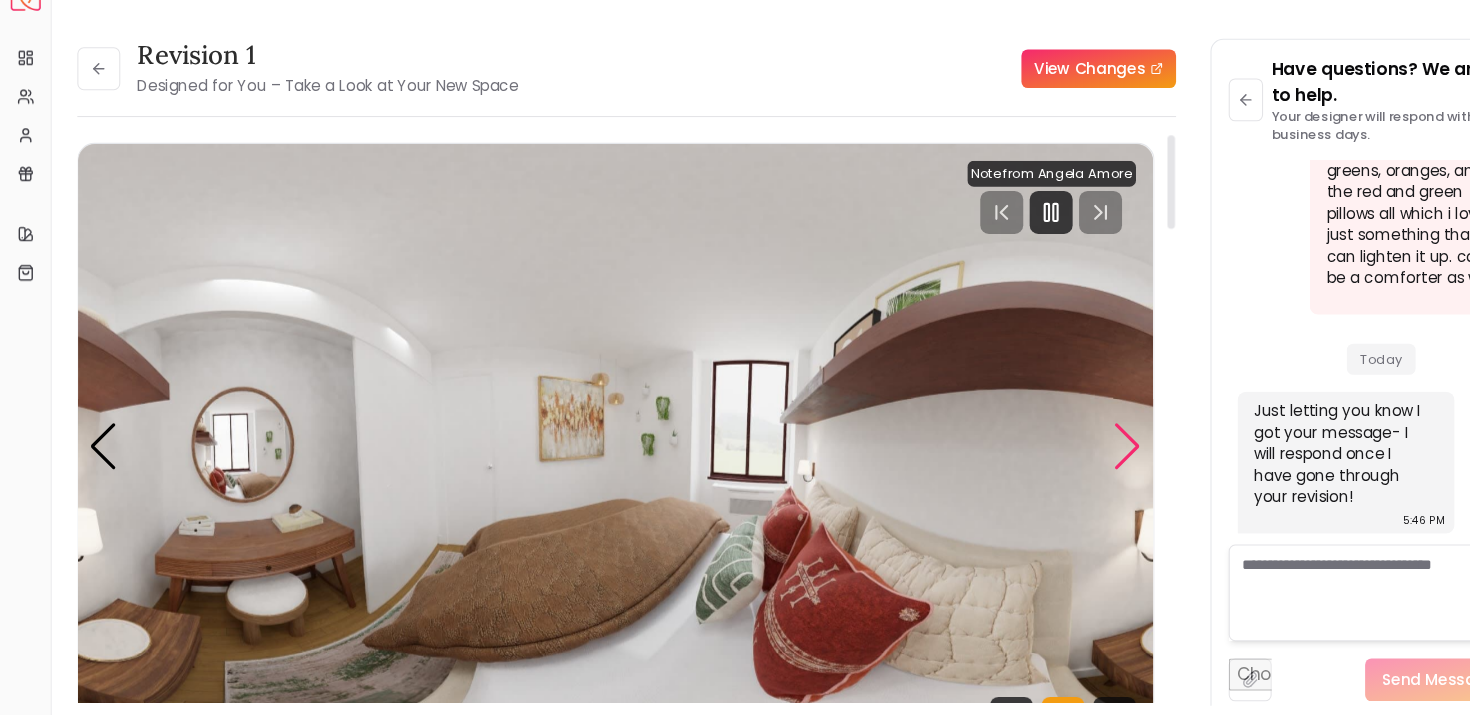 click at bounding box center [1050, 452] 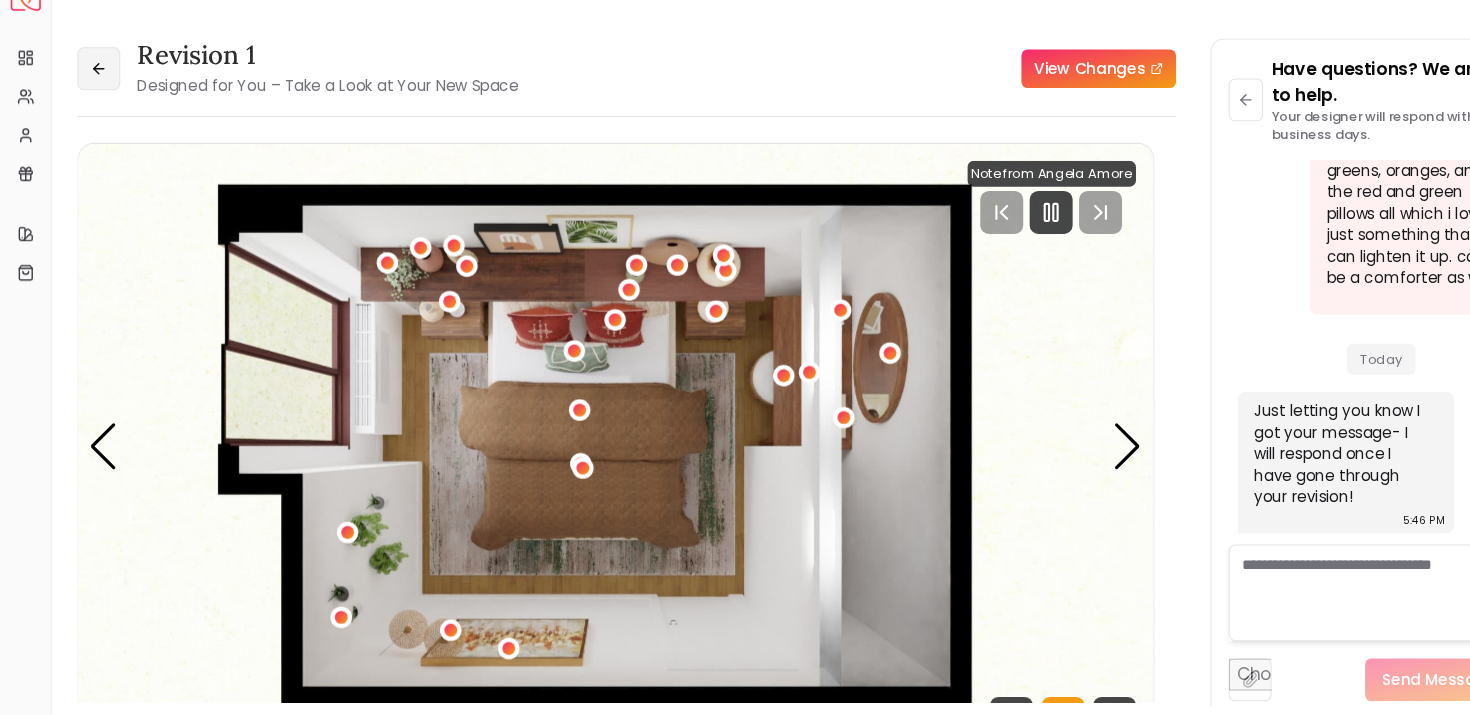 click 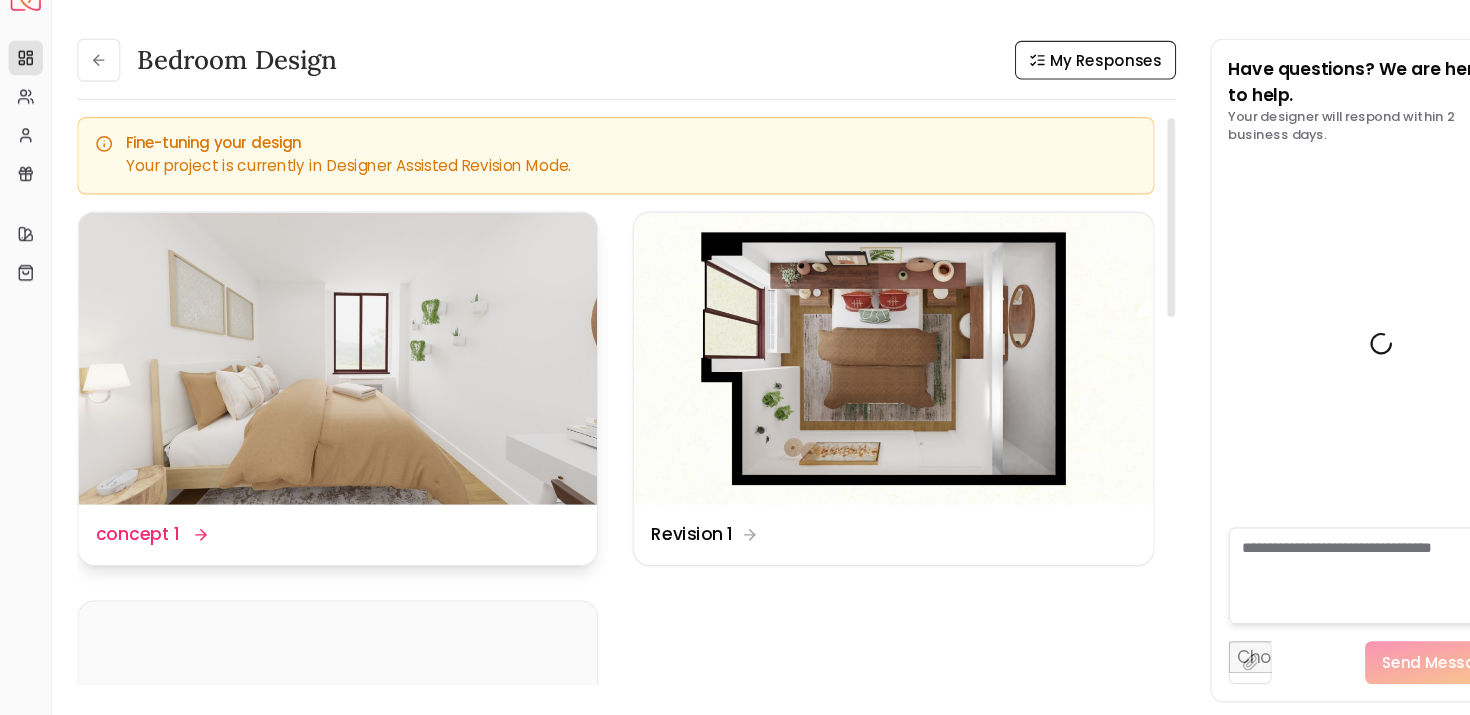 scroll, scrollTop: 4894, scrollLeft: 0, axis: vertical 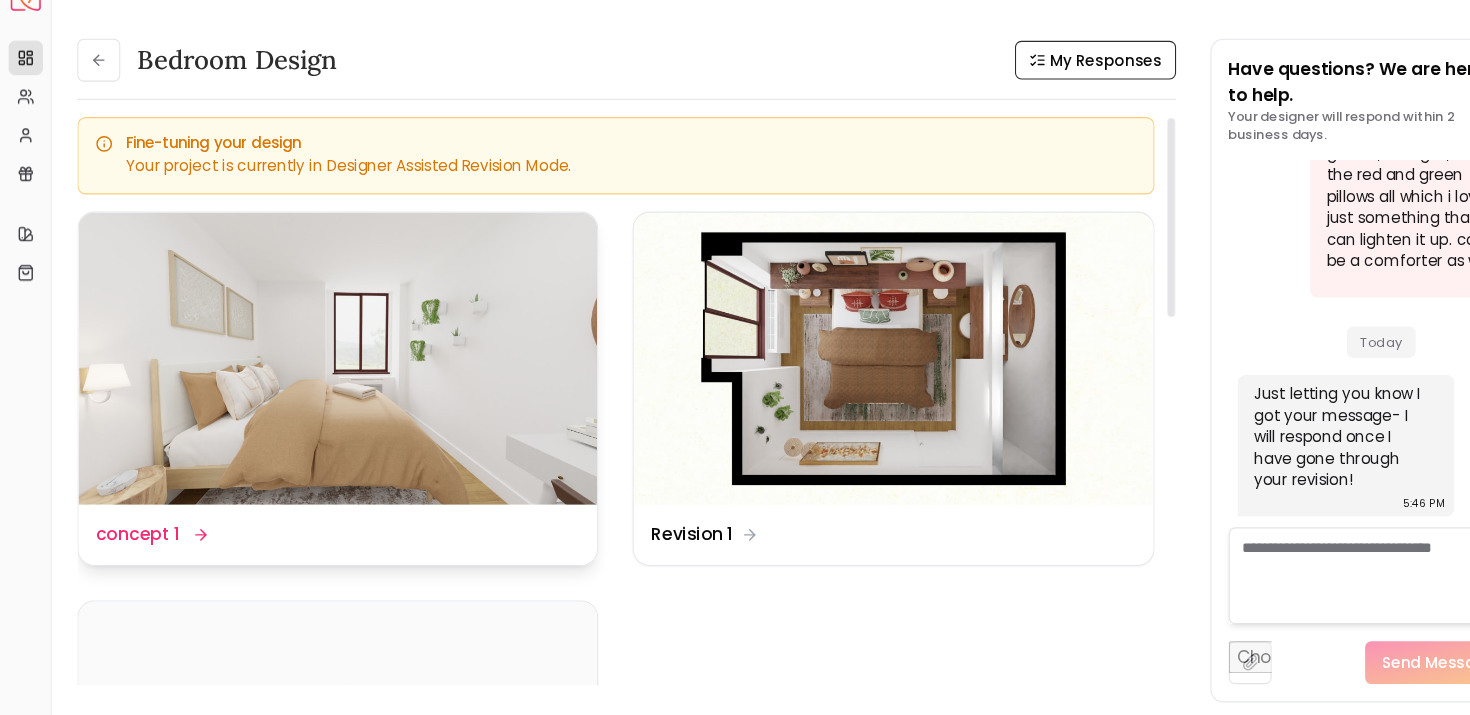 click at bounding box center (314, 370) 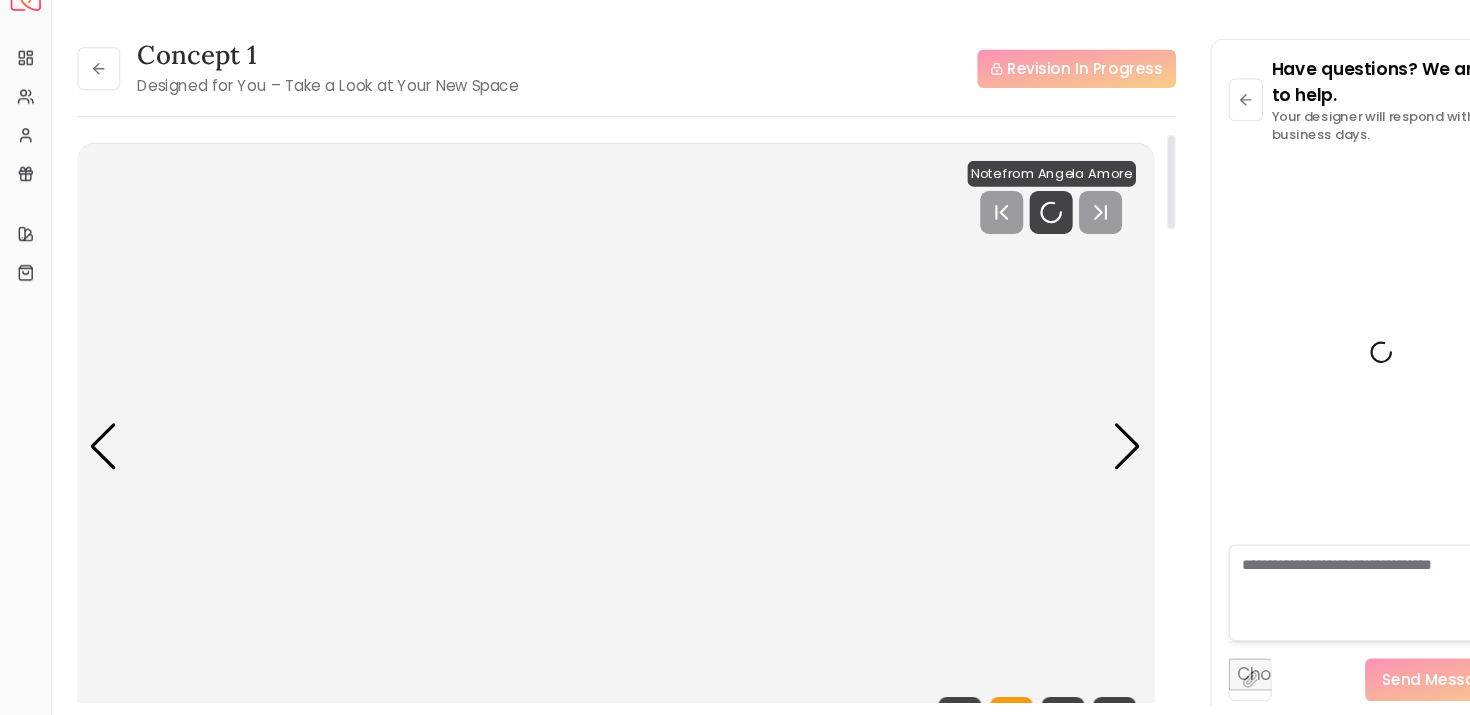 scroll, scrollTop: 4878, scrollLeft: 0, axis: vertical 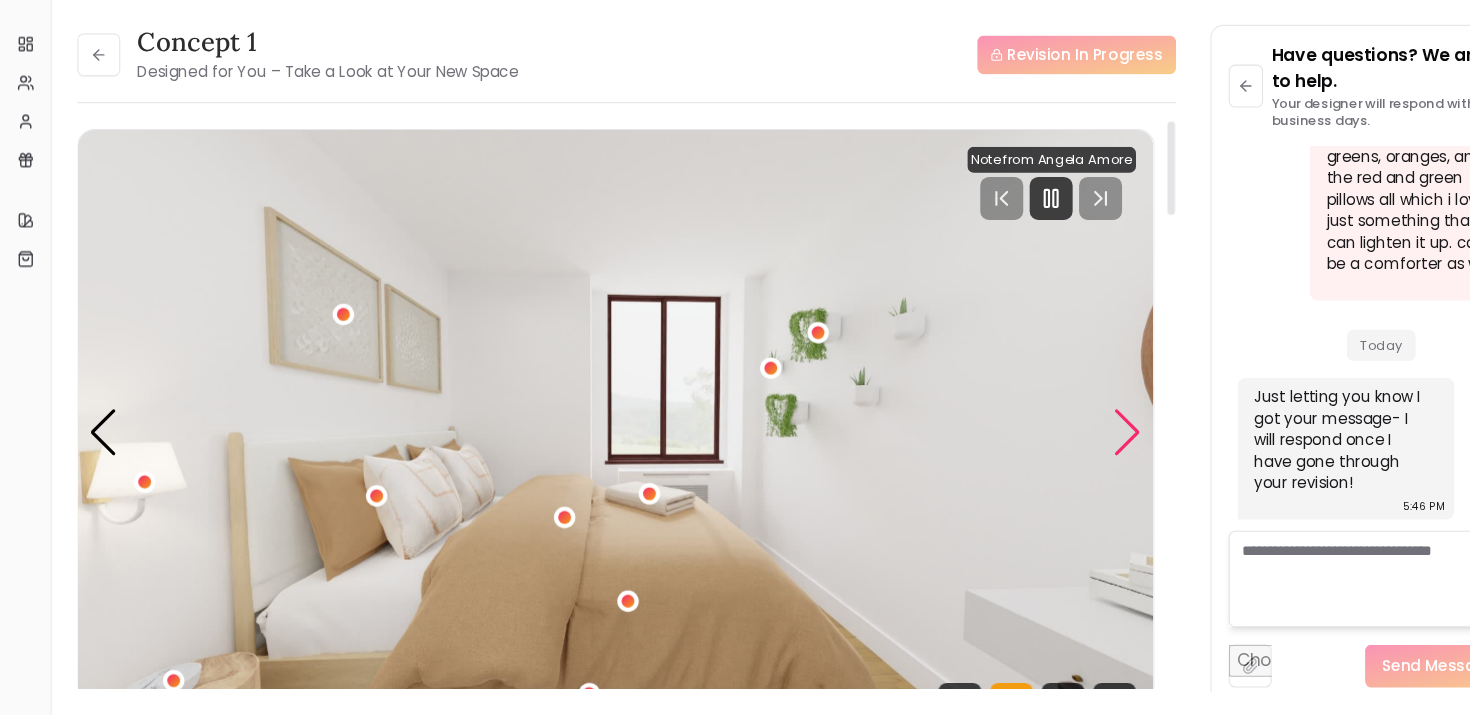 click at bounding box center [1050, 452] 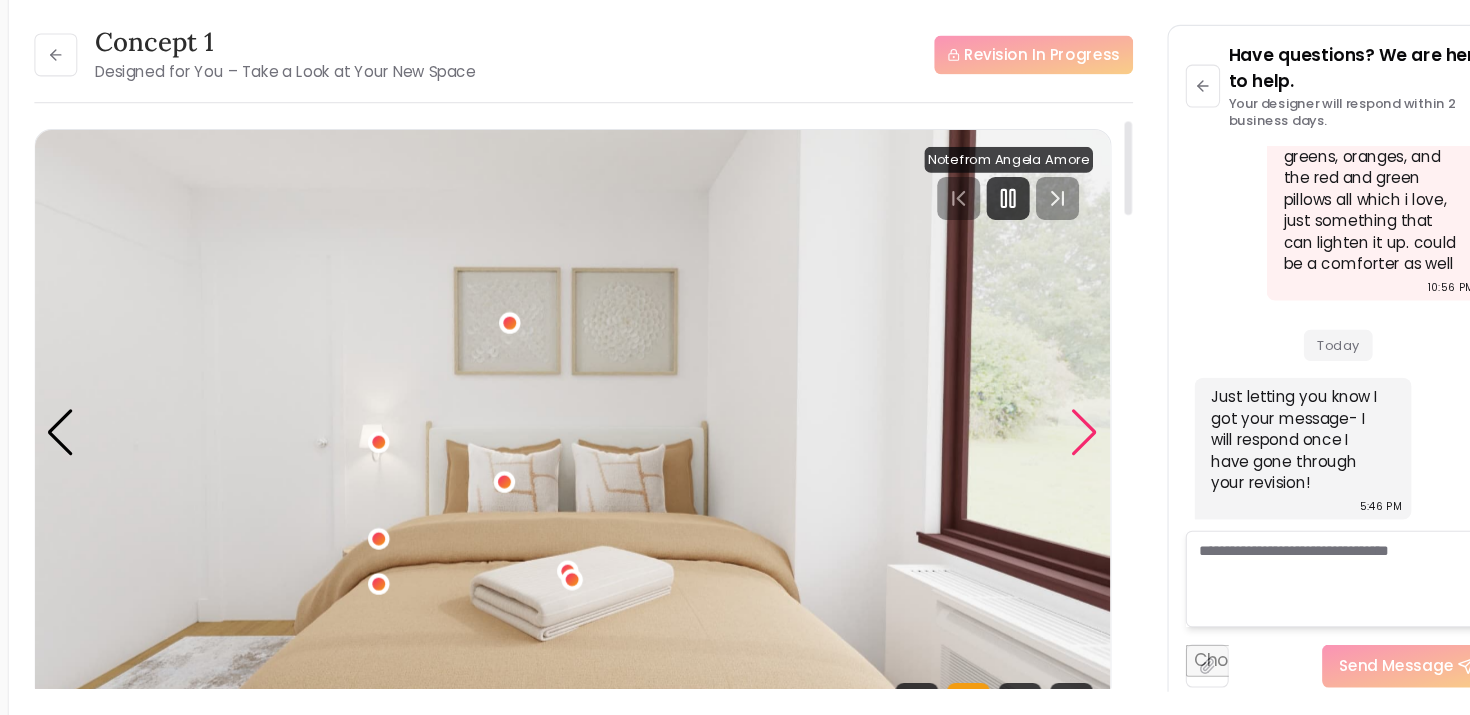 click at bounding box center (1050, 452) 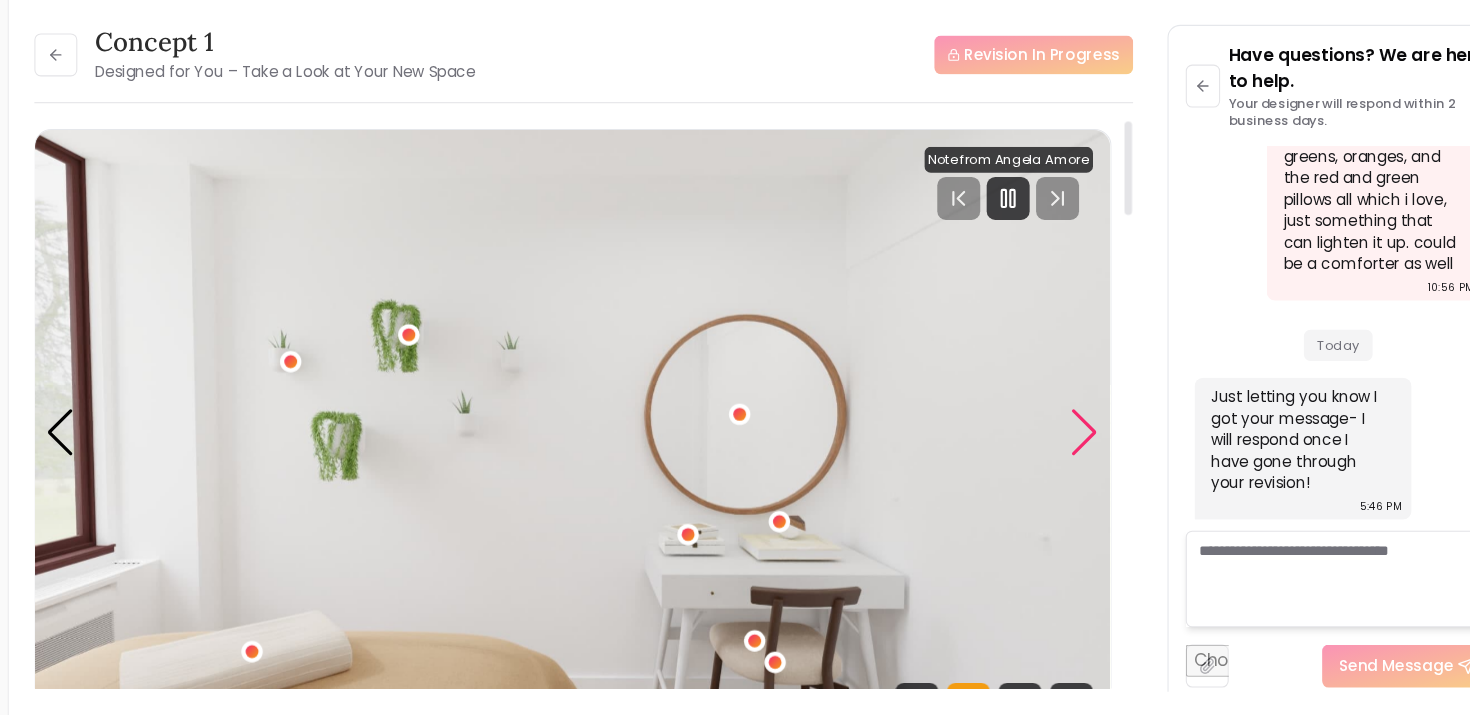 click at bounding box center (1050, 452) 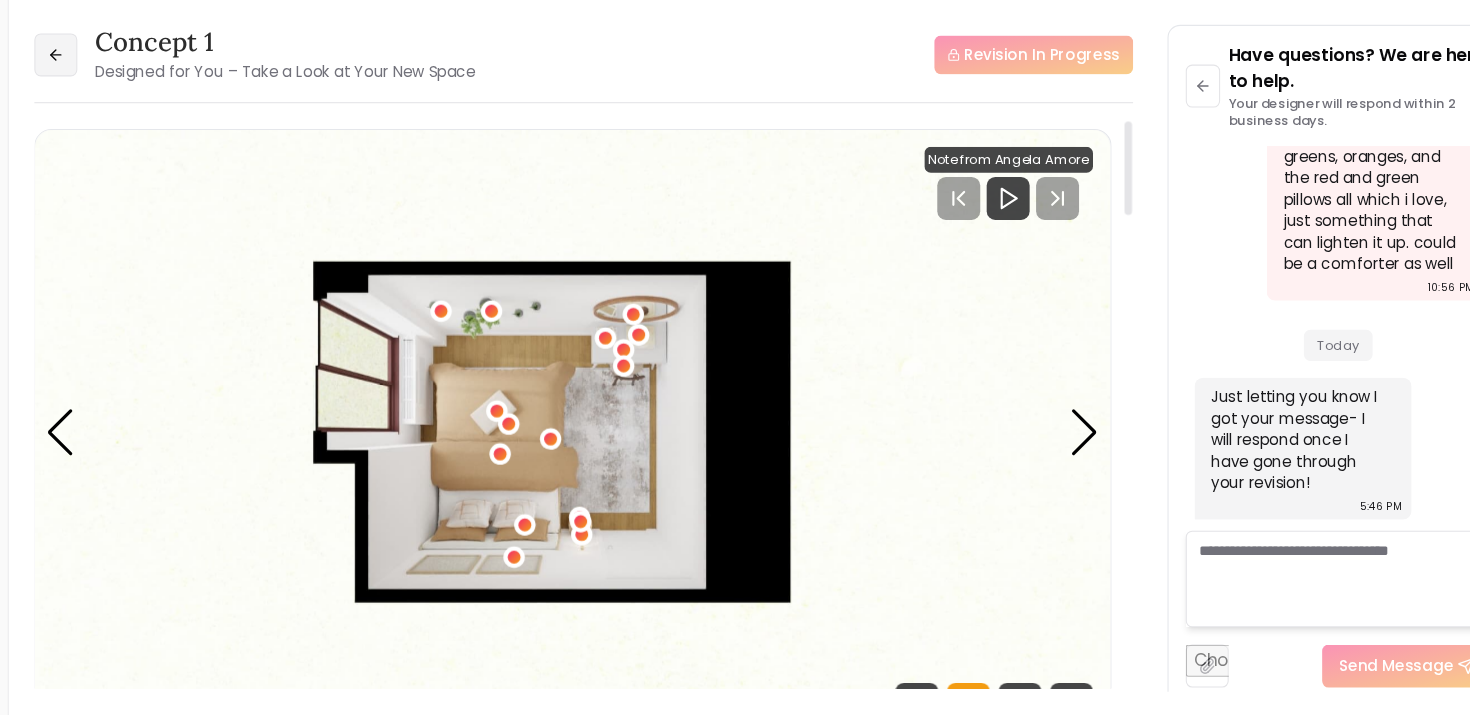 click 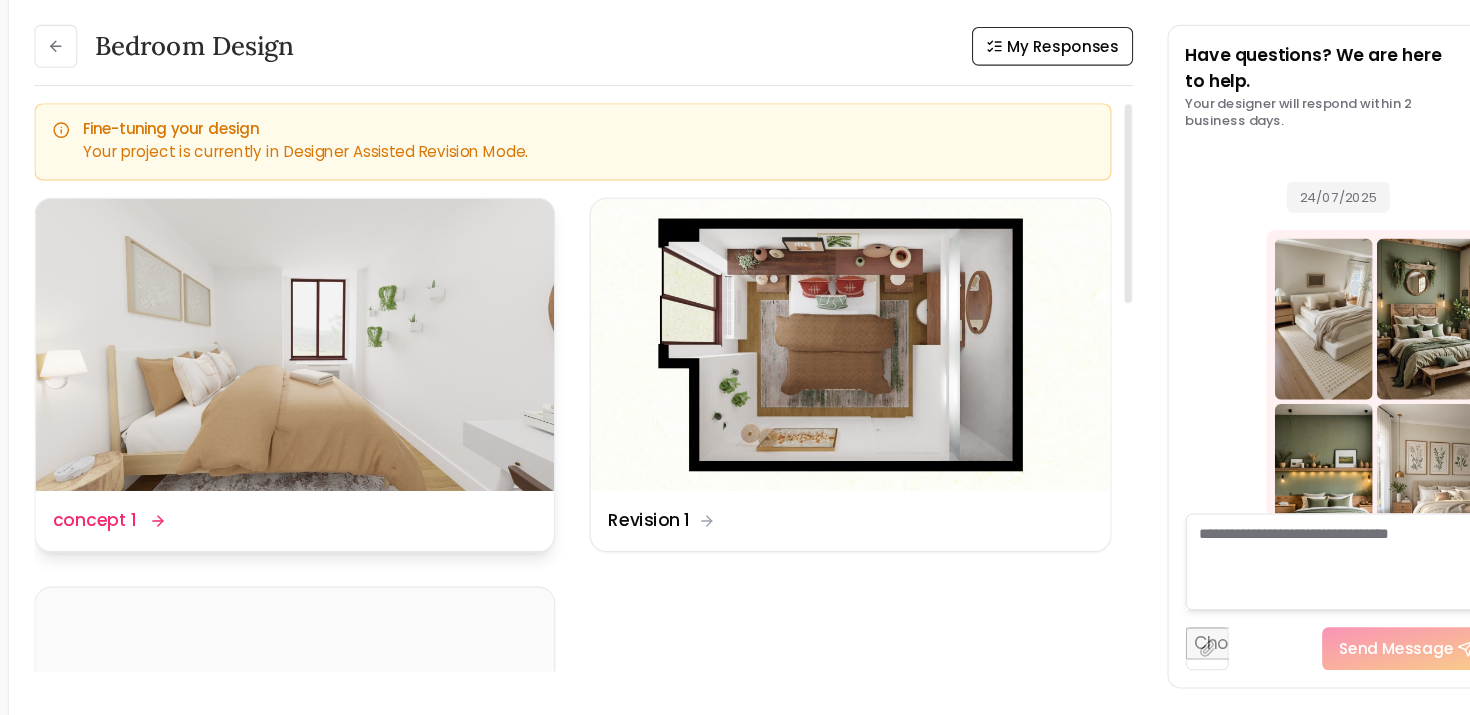 scroll, scrollTop: 4894, scrollLeft: 0, axis: vertical 